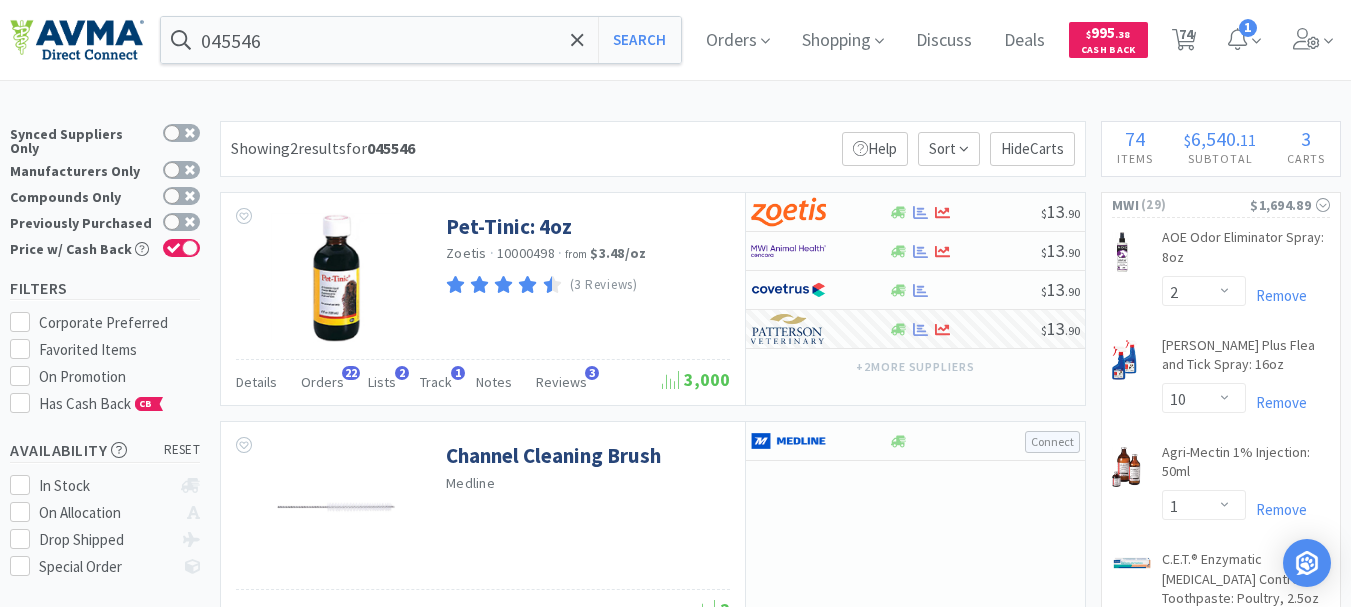 select on "2" 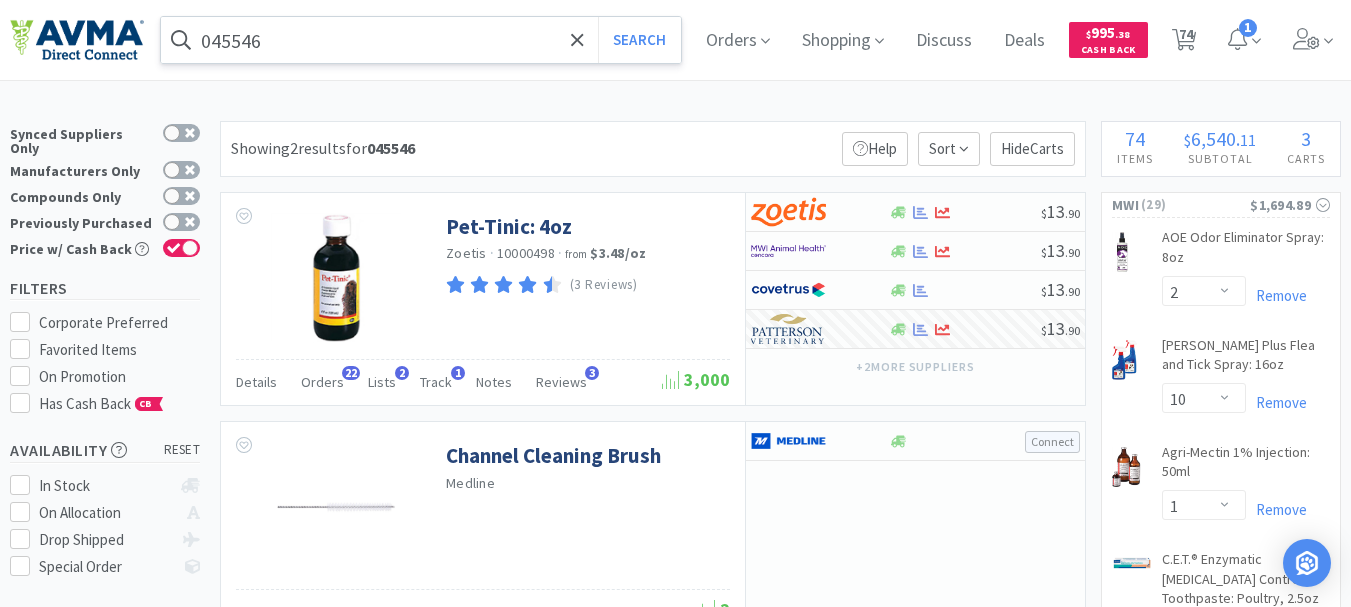 scroll, scrollTop: 0, scrollLeft: 0, axis: both 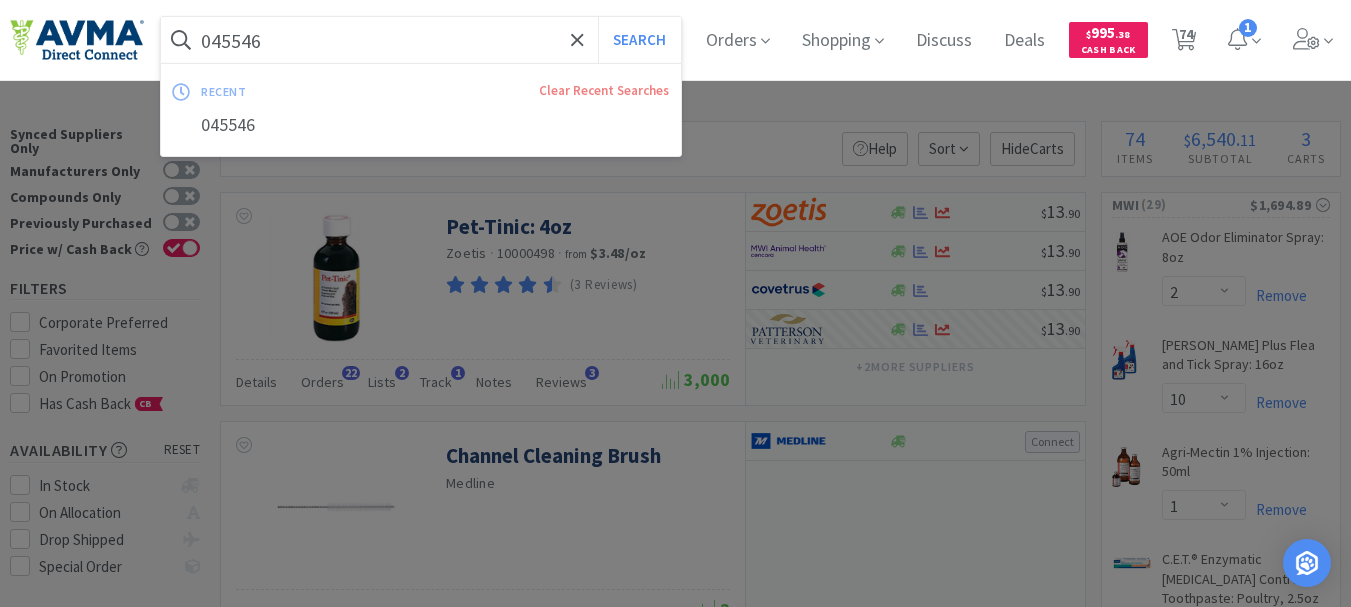 click on "045546" at bounding box center (421, 40) 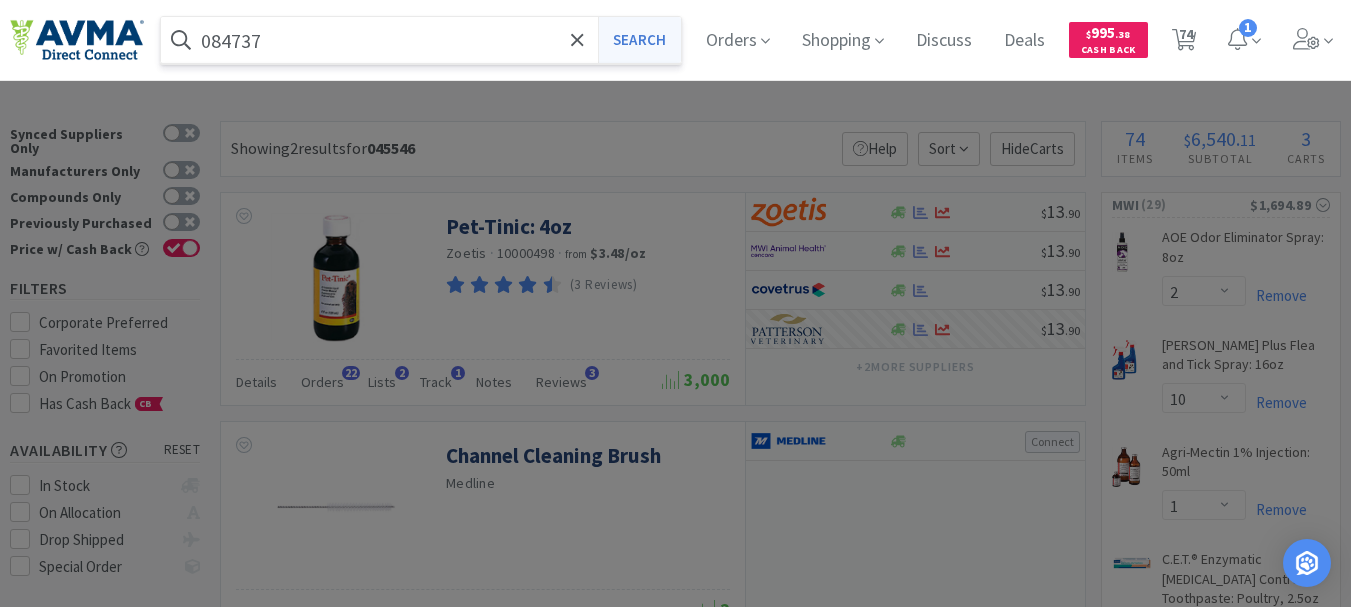 click on "Search" at bounding box center (639, 40) 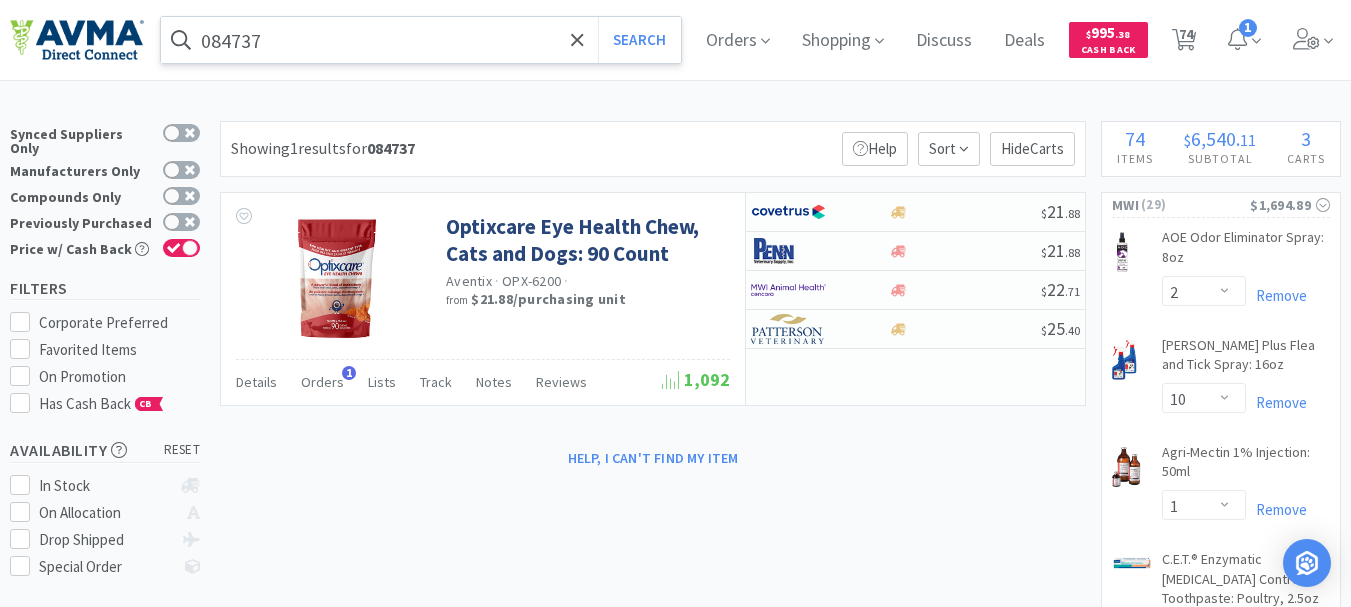 click on "084737" at bounding box center [421, 40] 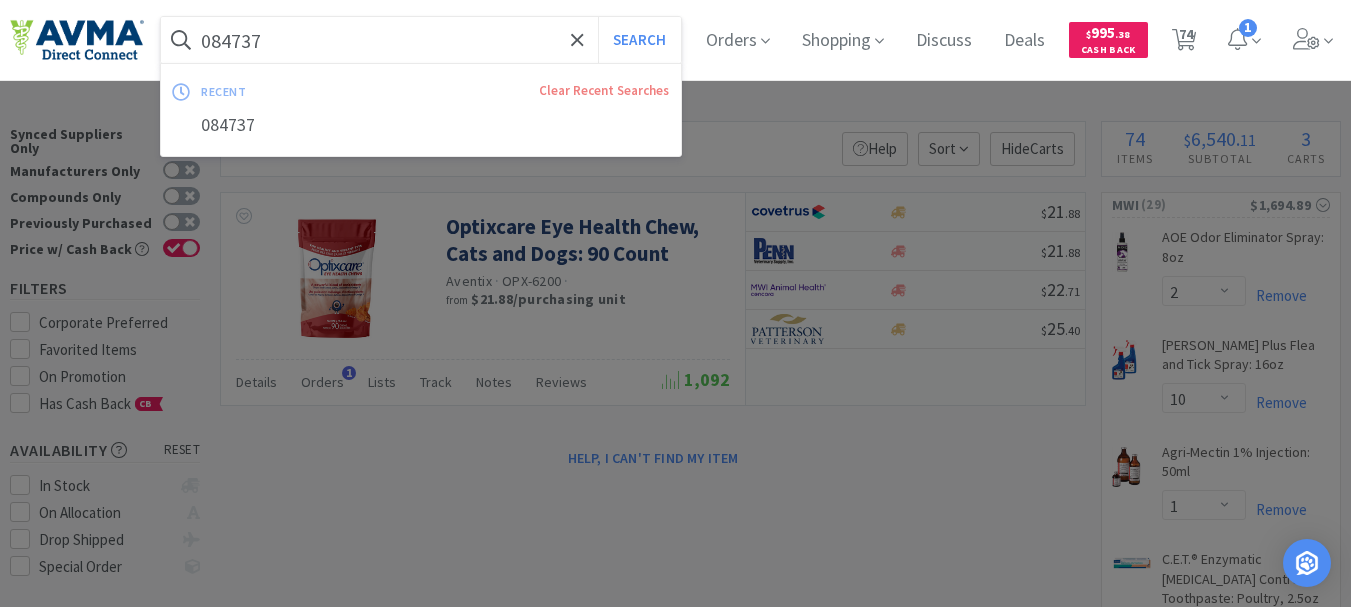 paste on "31264" 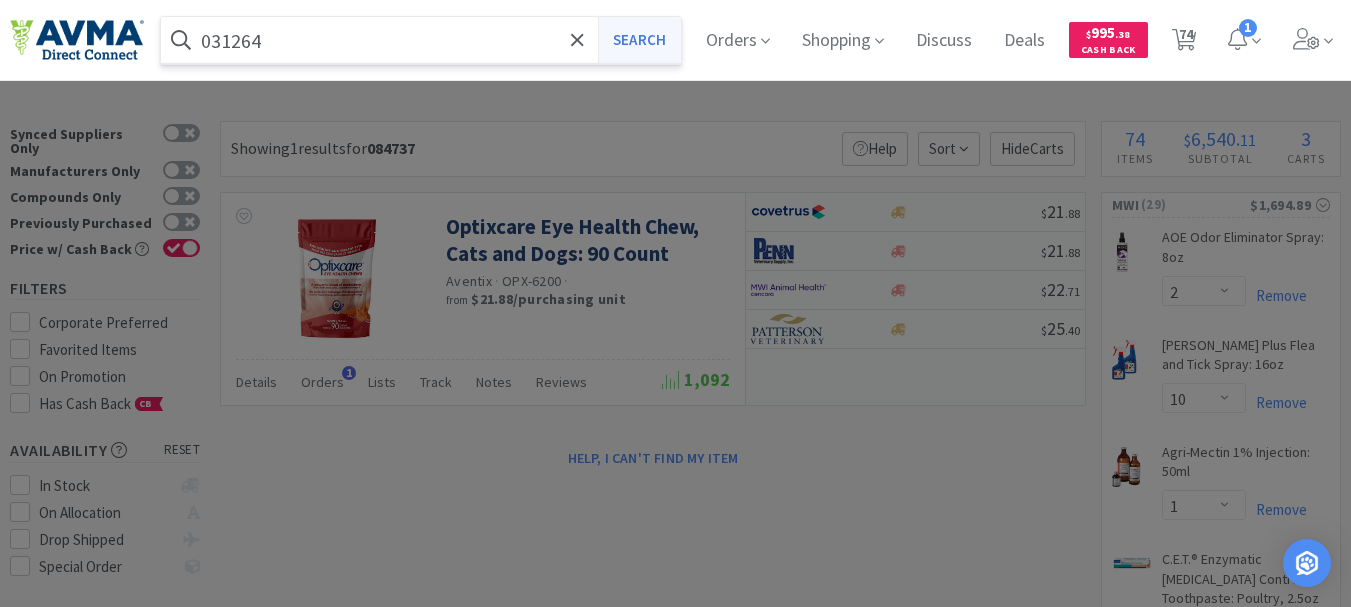 type on "031264" 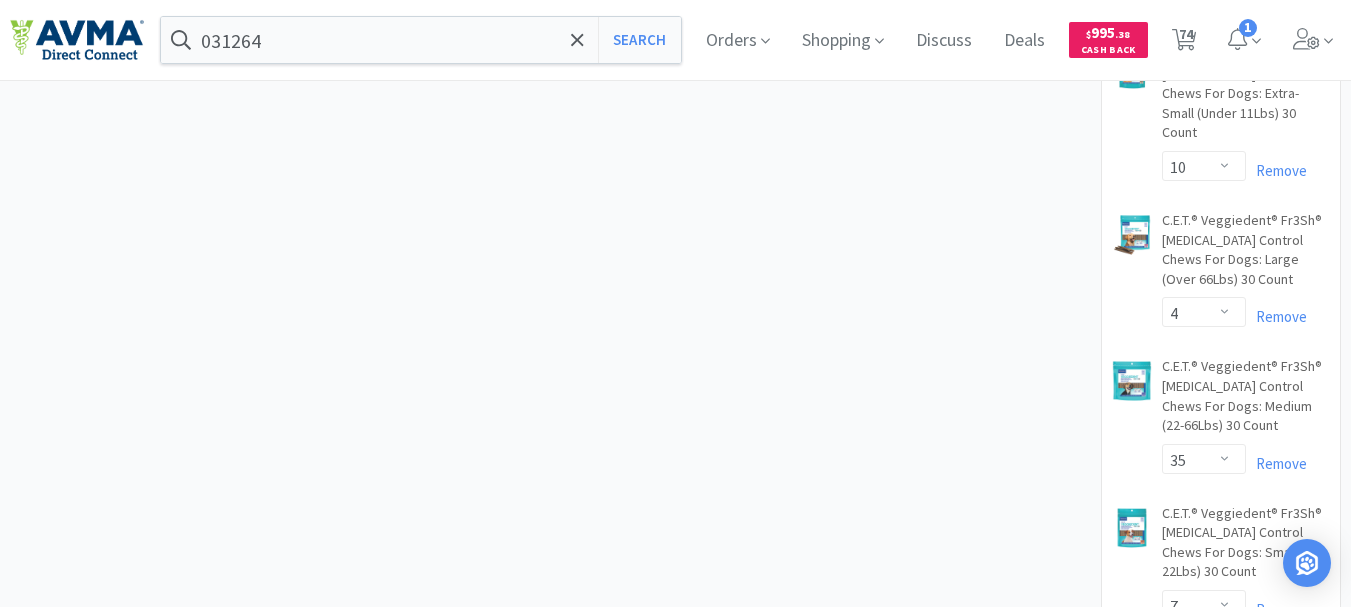 scroll, scrollTop: 4000, scrollLeft: 0, axis: vertical 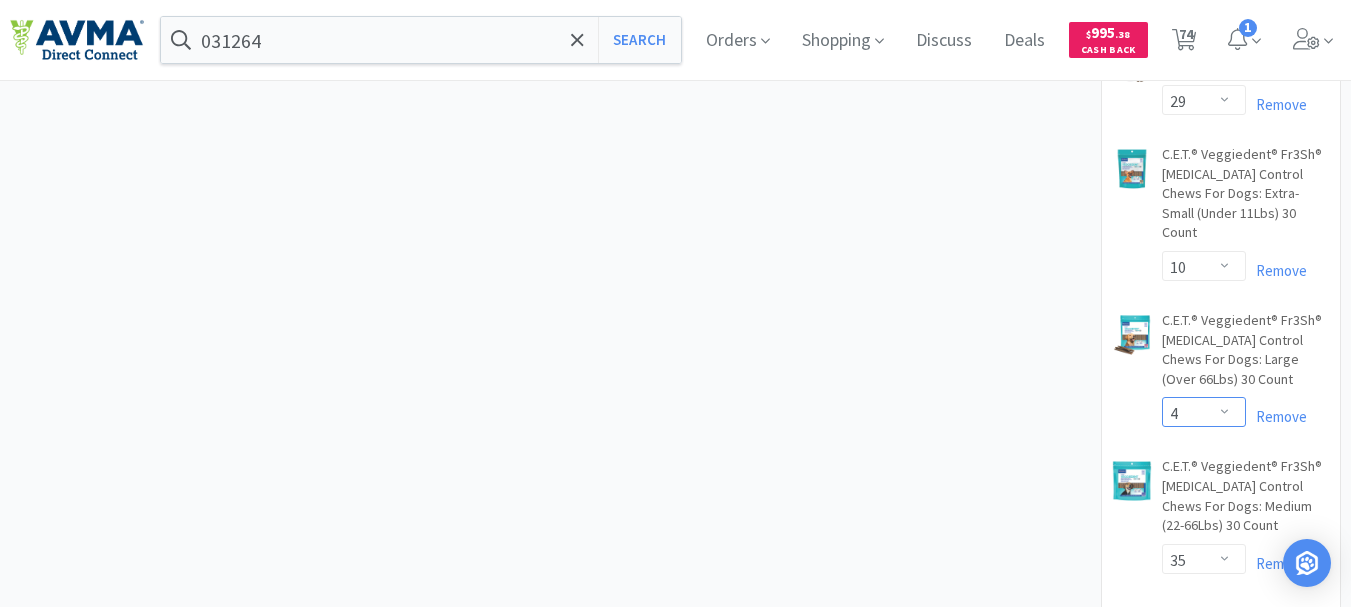 click on "Enter Quantity 1 2 3 4 5 6 7 8 9 10 11 12 13 14 15 16 17 18 19 20 Enter Quantity" at bounding box center (1204, 412) 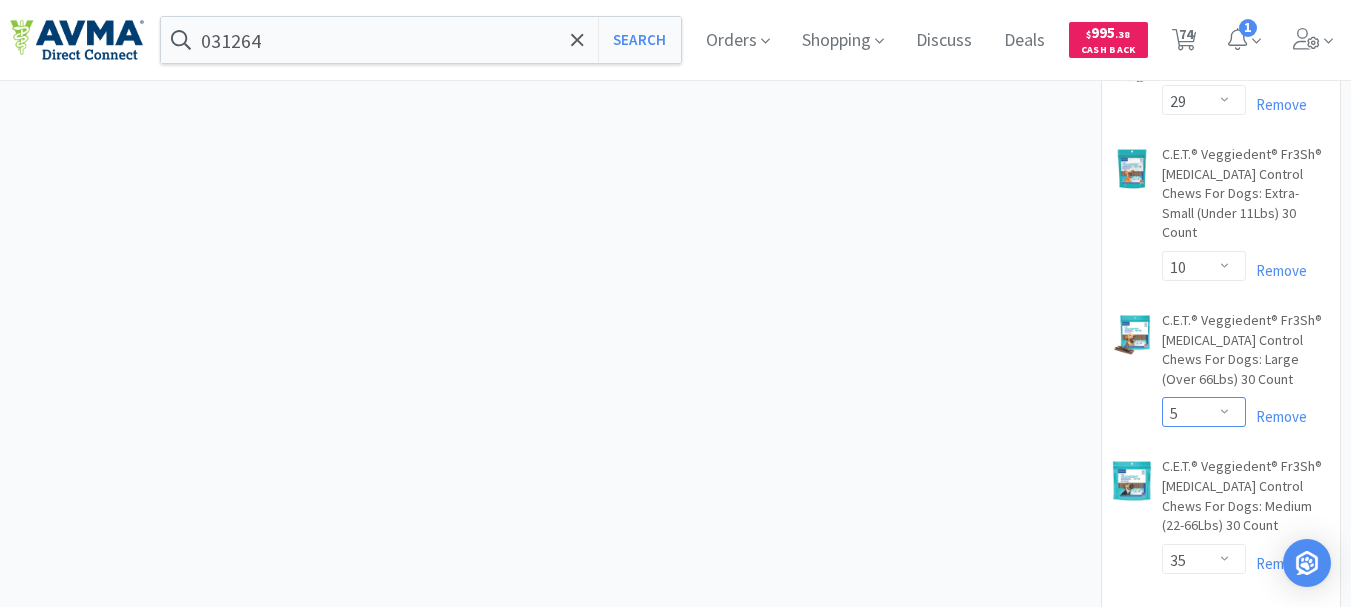click on "Enter Quantity 1 2 3 4 5 6 7 8 9 10 11 12 13 14 15 16 17 18 19 20 Enter Quantity" at bounding box center [1204, 412] 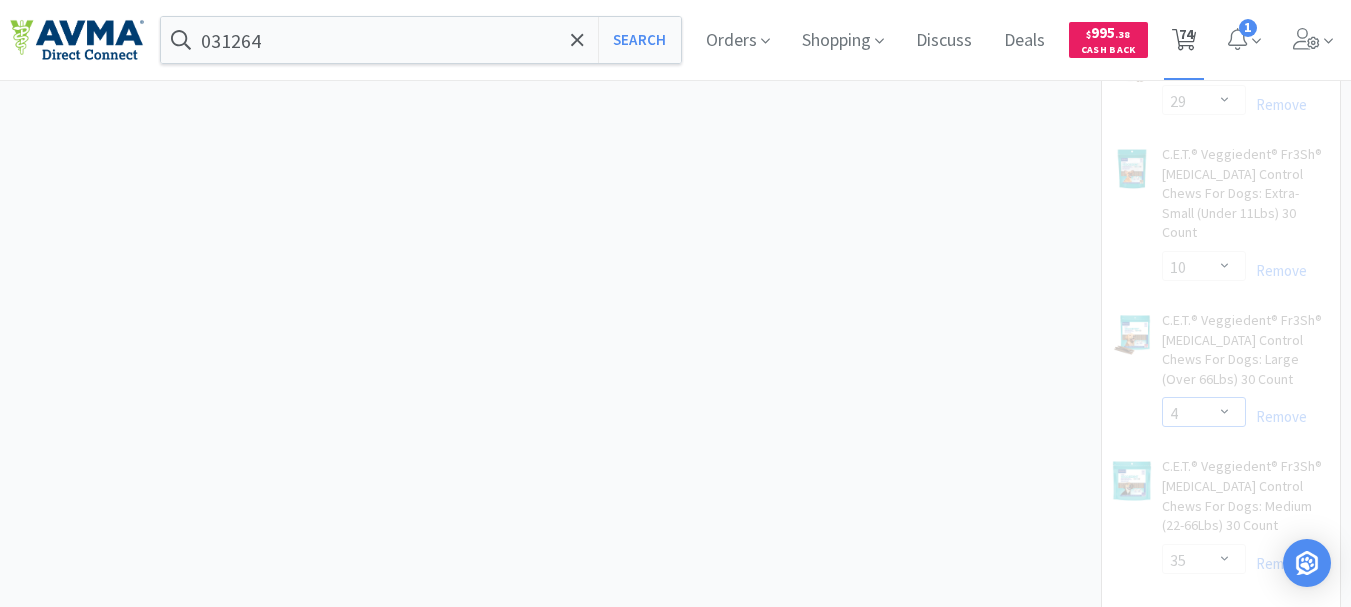 select on "5" 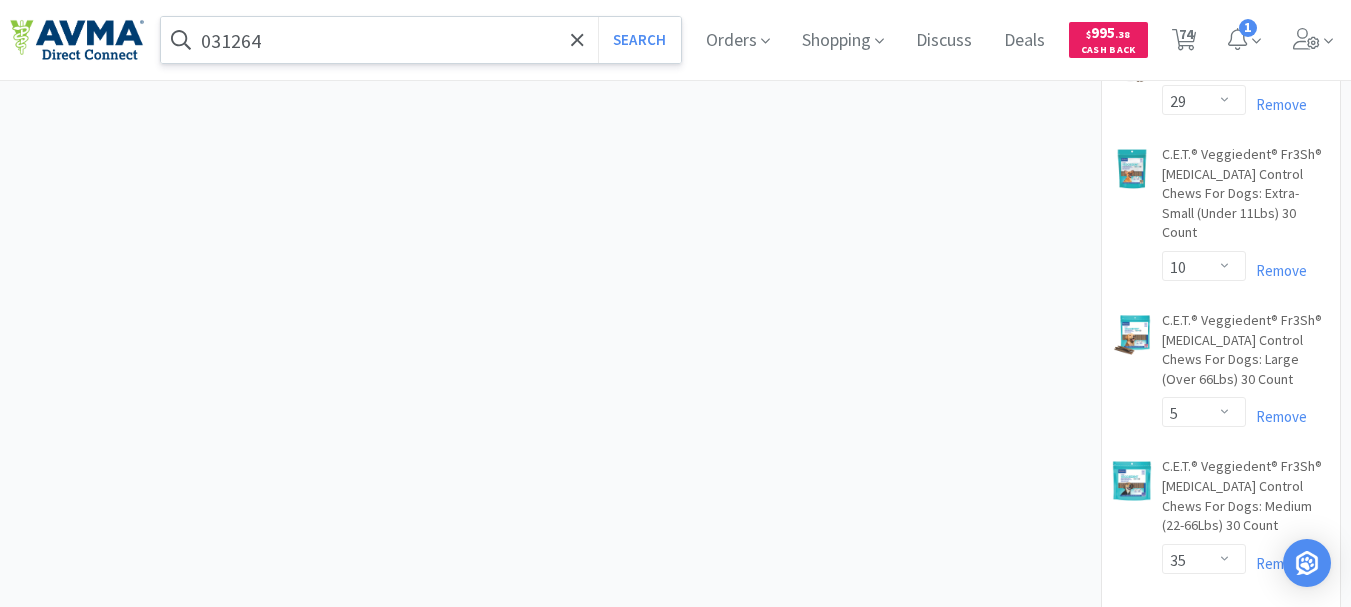 click on "031264" at bounding box center (421, 40) 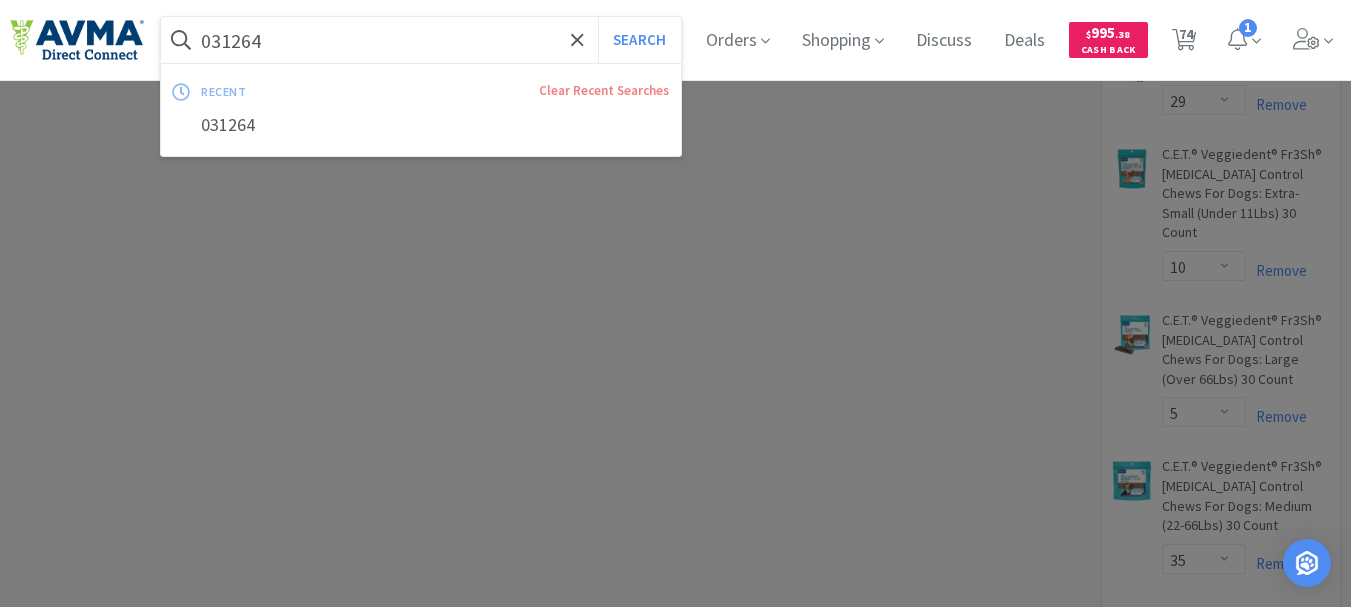 paste on "45525" 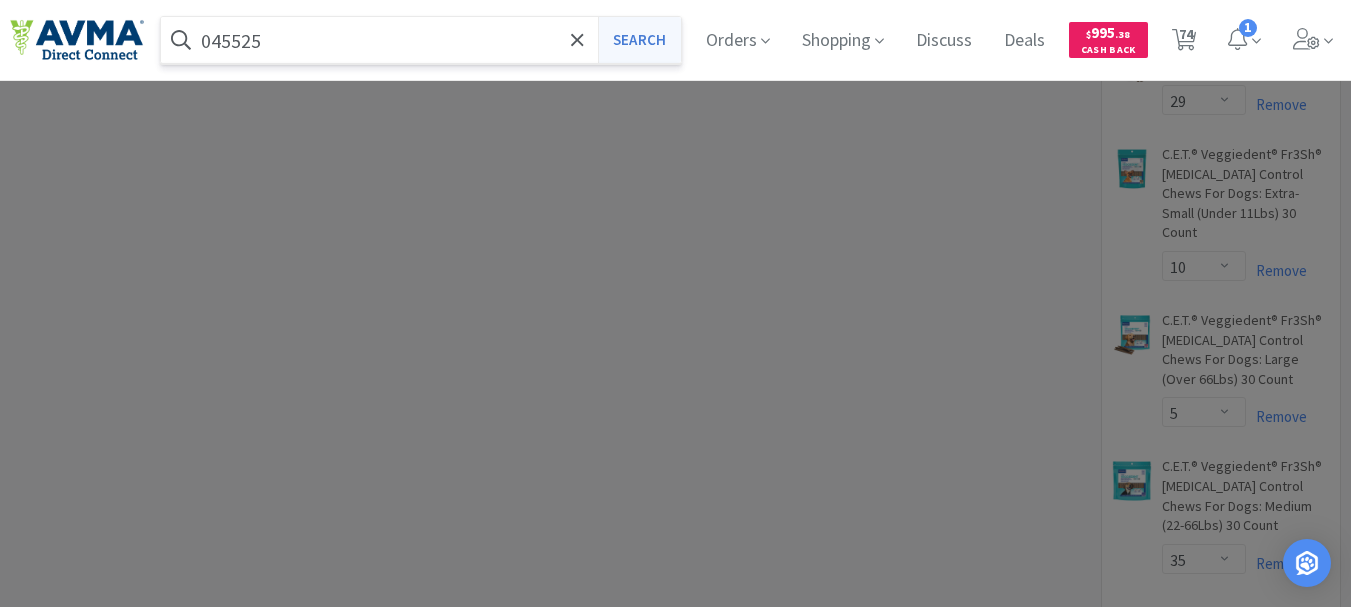 type on "045525" 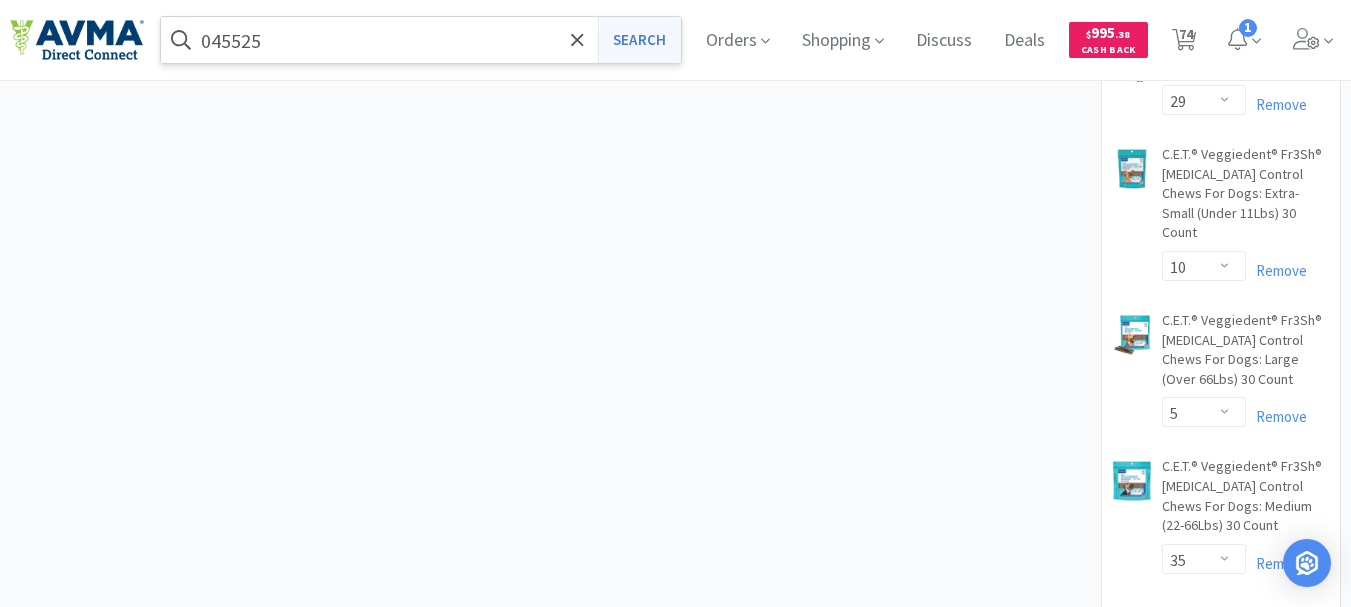scroll, scrollTop: 0, scrollLeft: 0, axis: both 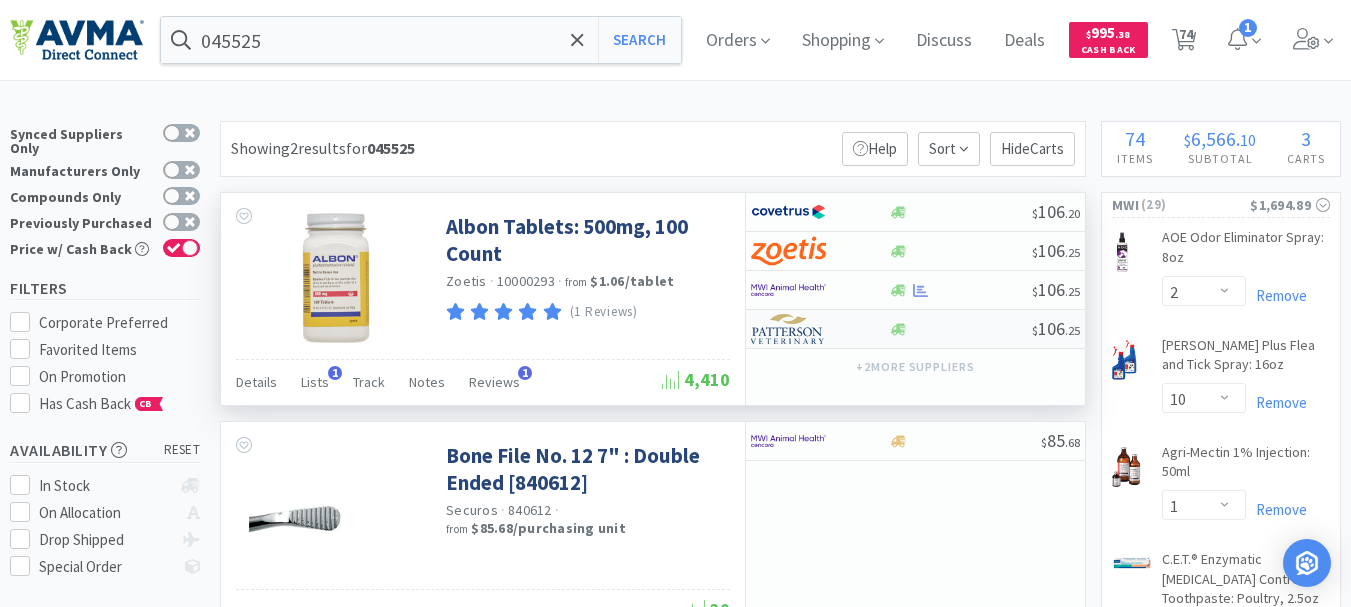 click at bounding box center [788, 329] 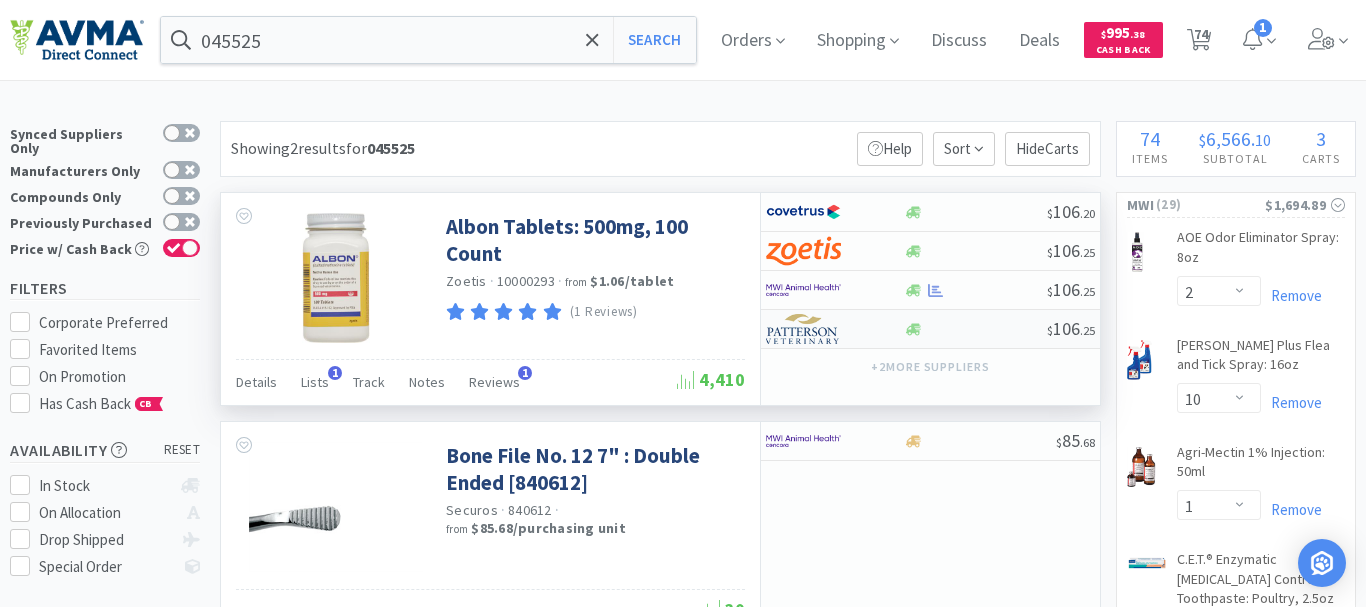 select on "1" 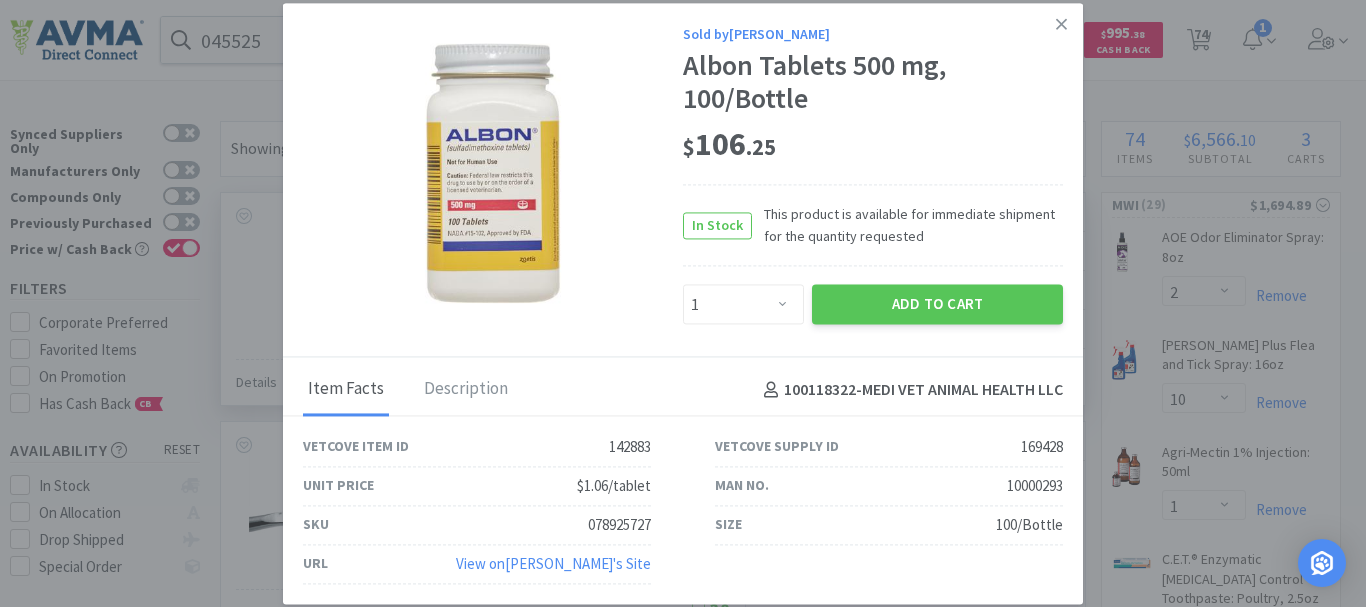 click on "078925727" at bounding box center (619, 525) 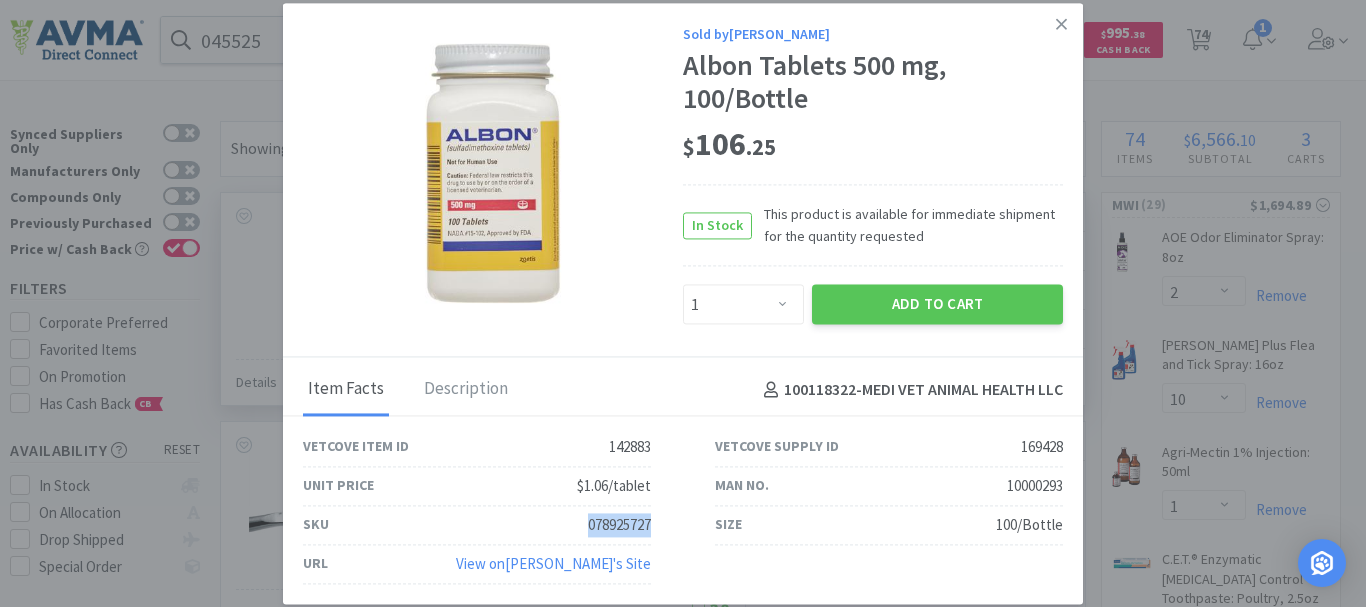 click on "078925727" at bounding box center [619, 525] 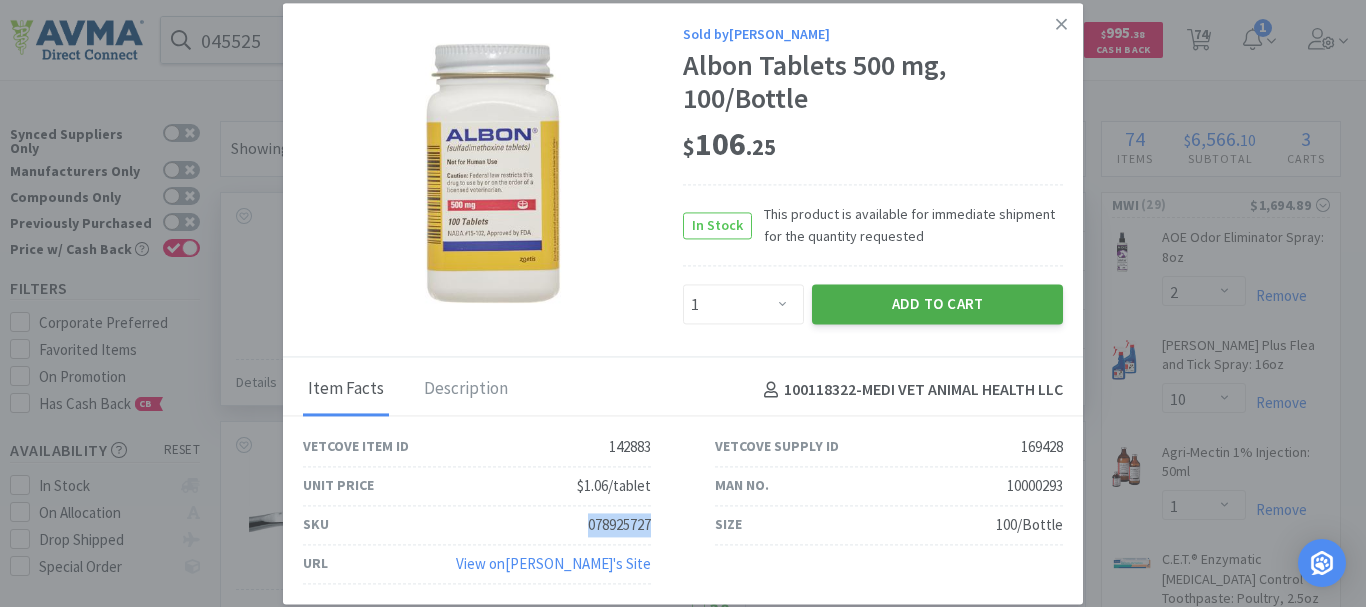 click on "Add to Cart" at bounding box center (937, 305) 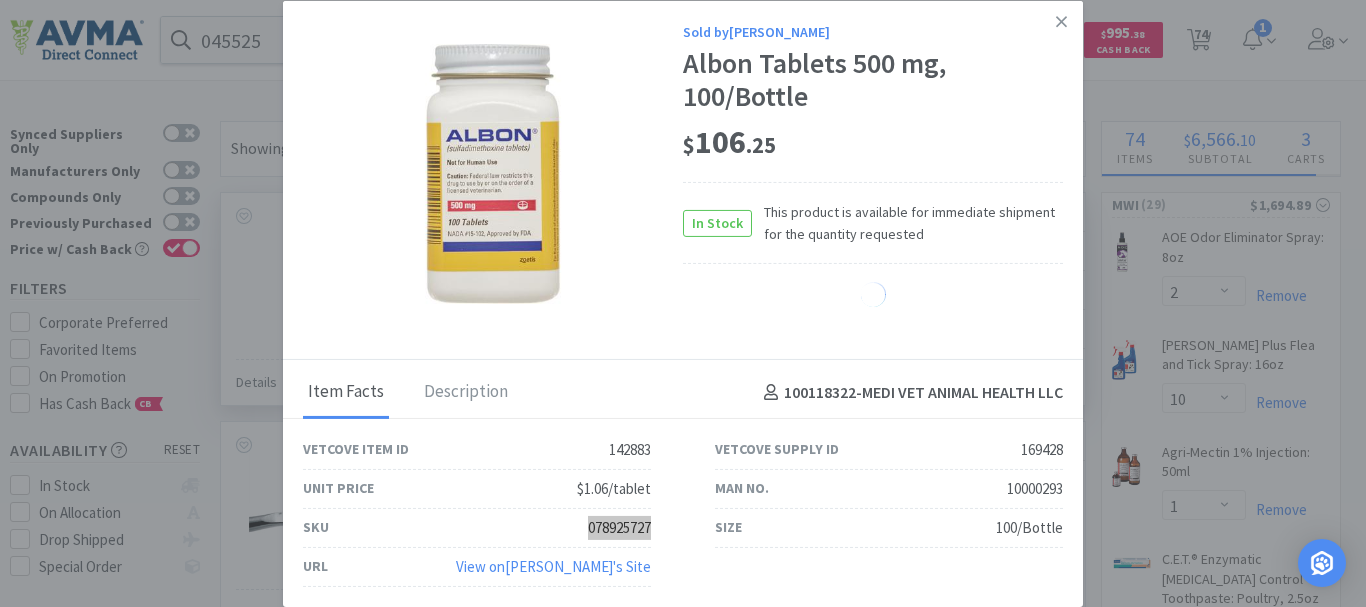 select on "1" 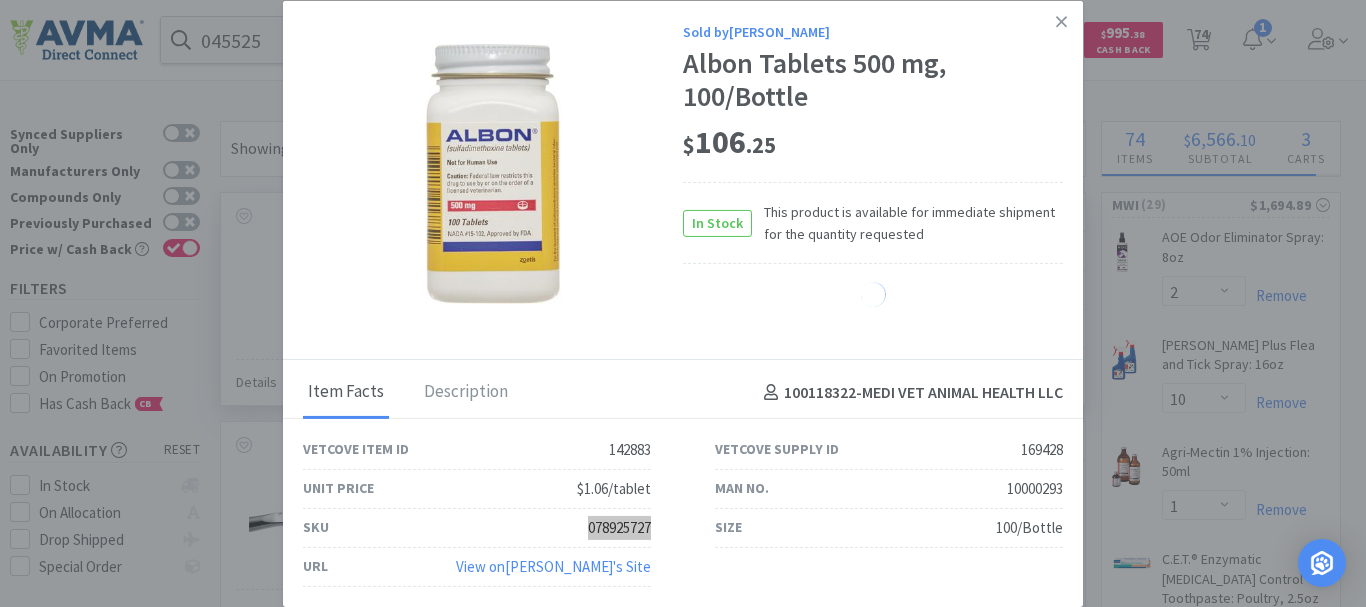 select on "50" 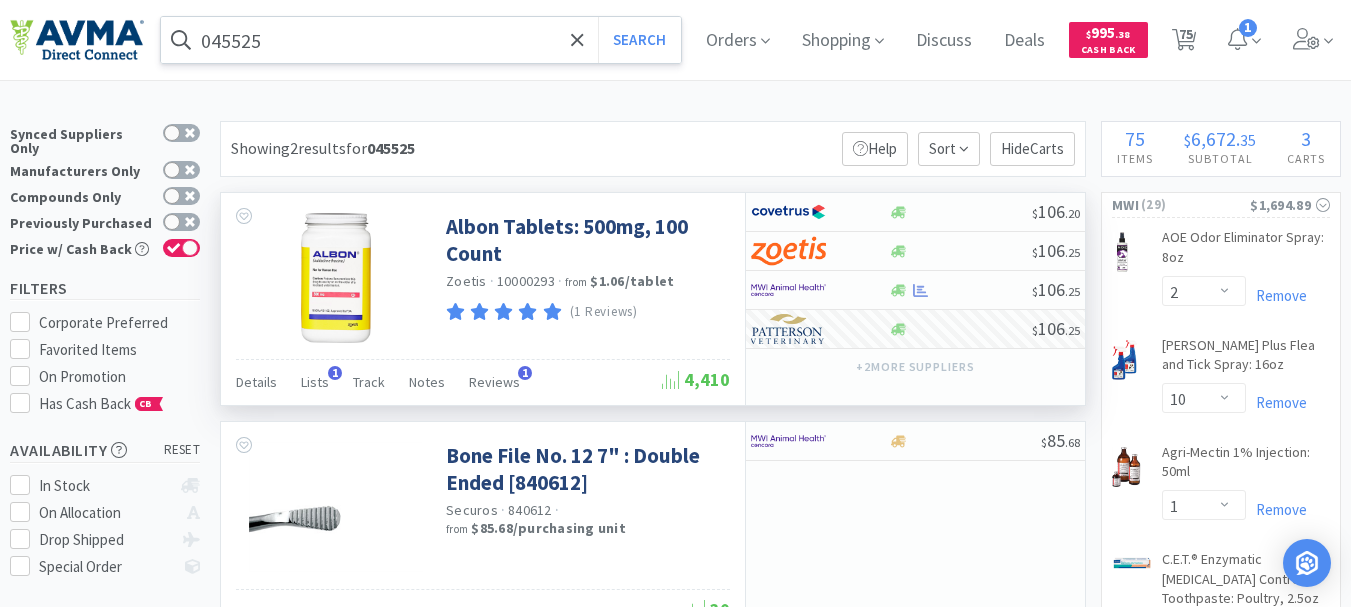 click on "045525" at bounding box center (421, 40) 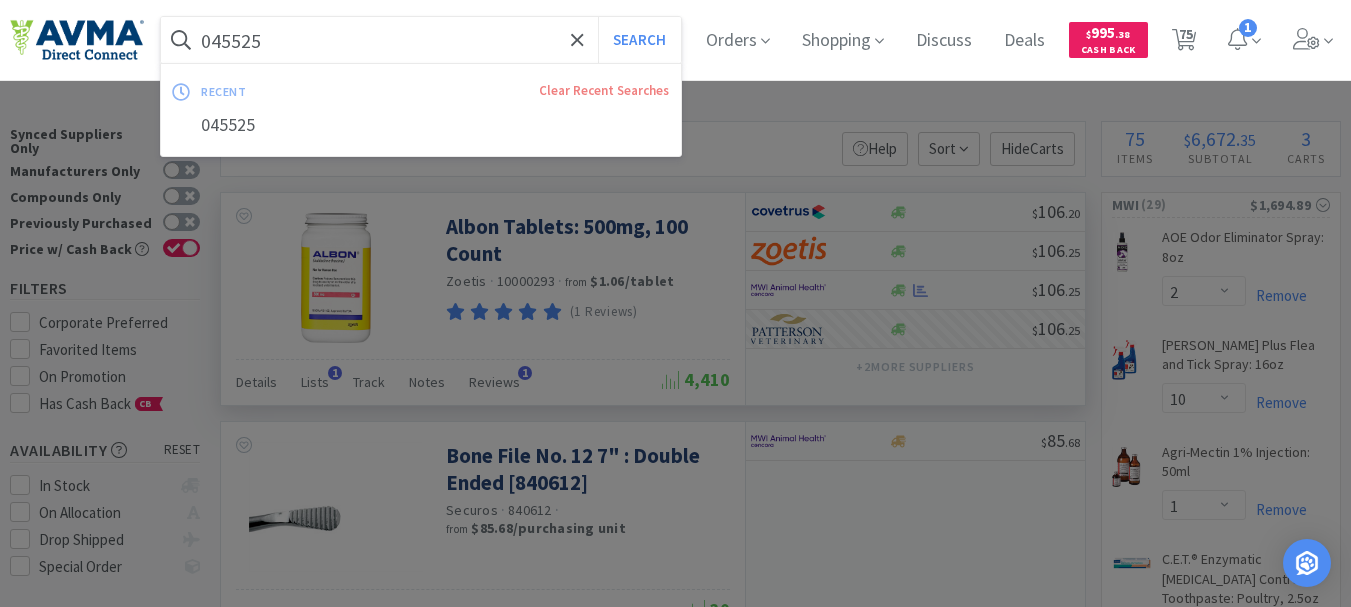 paste on "ZYV2000" 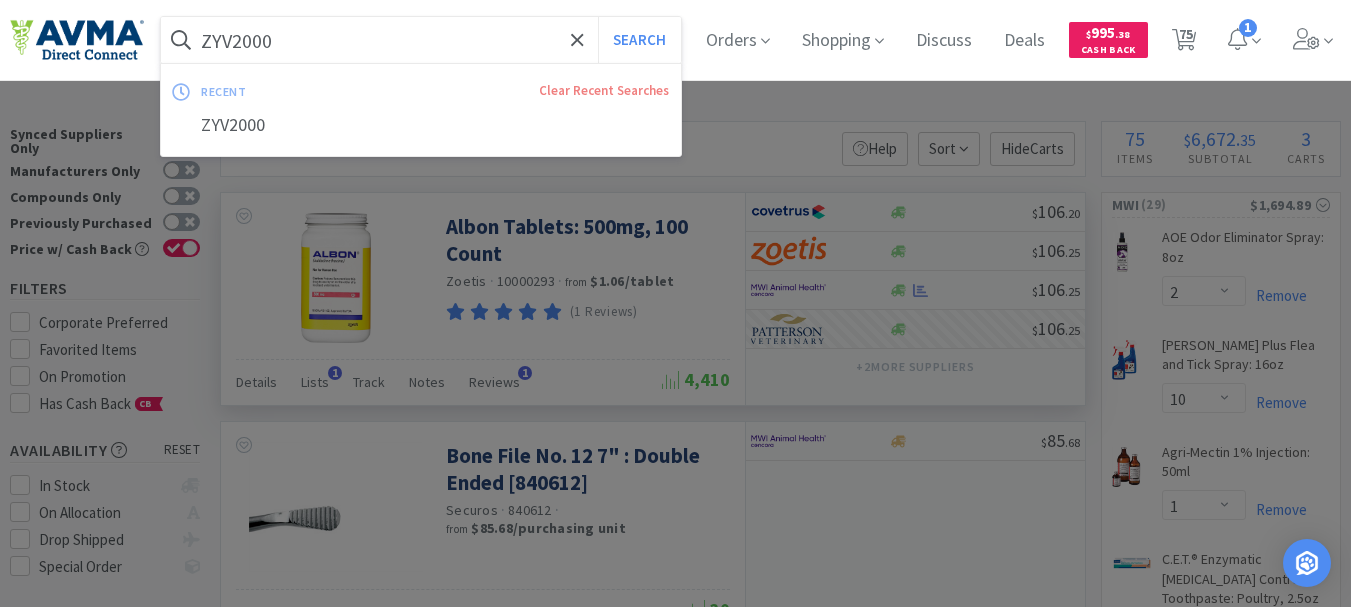 click on "Search" at bounding box center (639, 40) 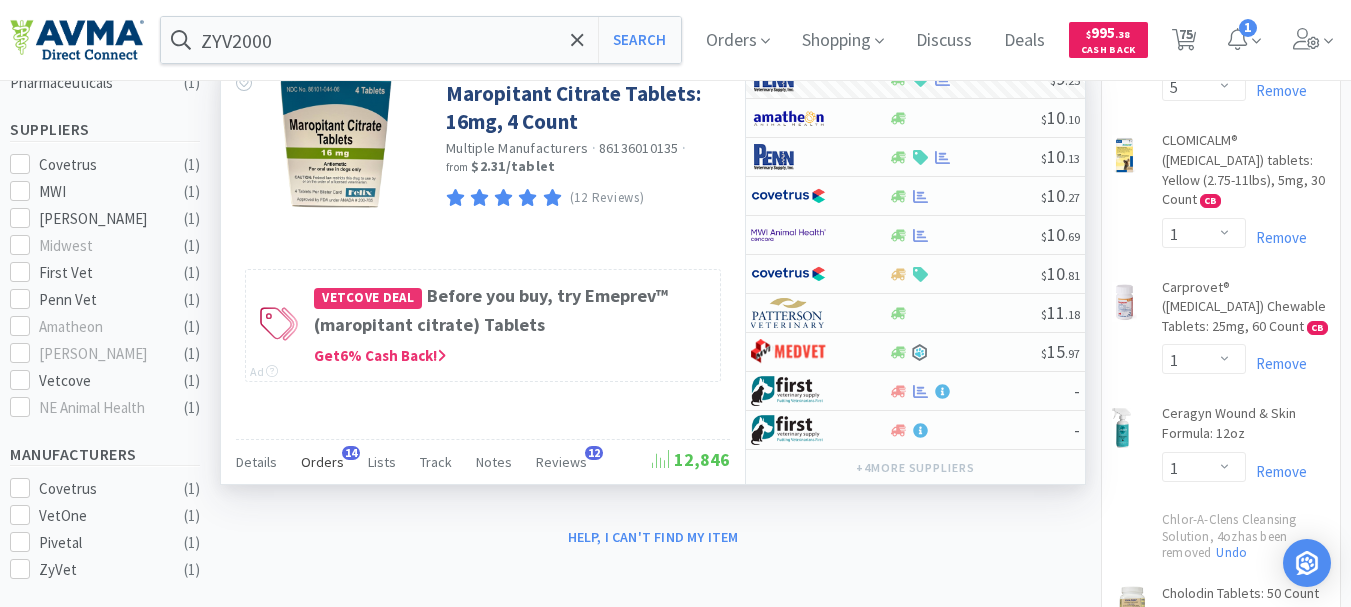 scroll, scrollTop: 600, scrollLeft: 0, axis: vertical 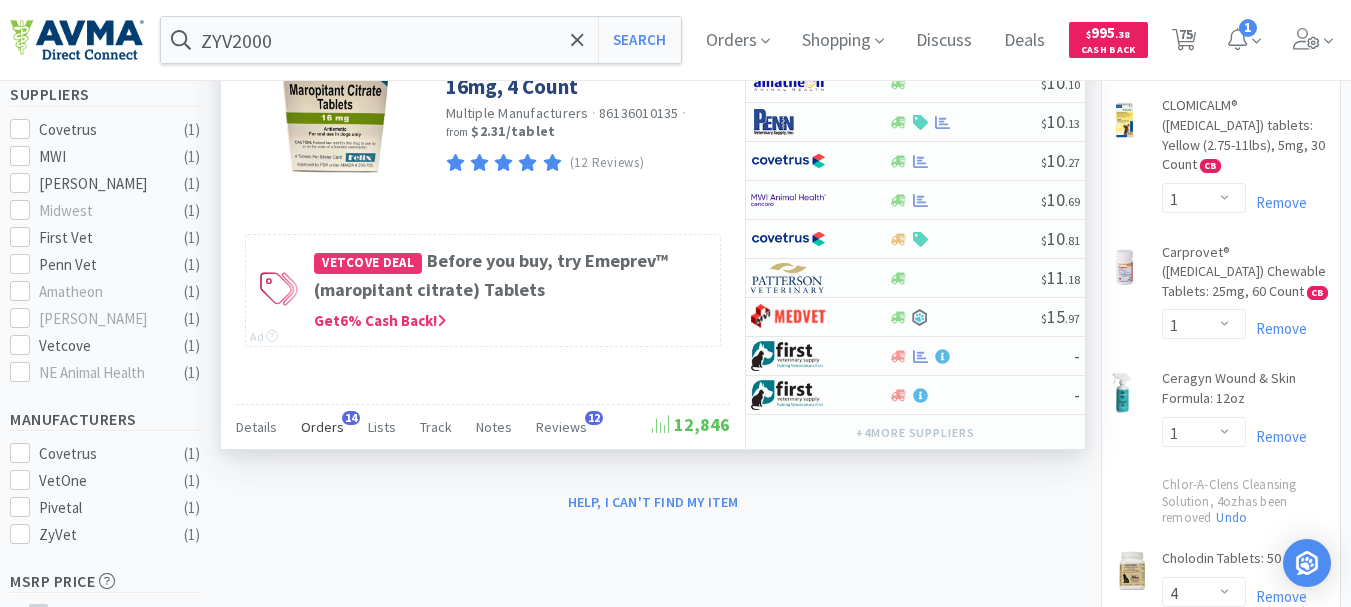 click on "Orders" at bounding box center [322, 427] 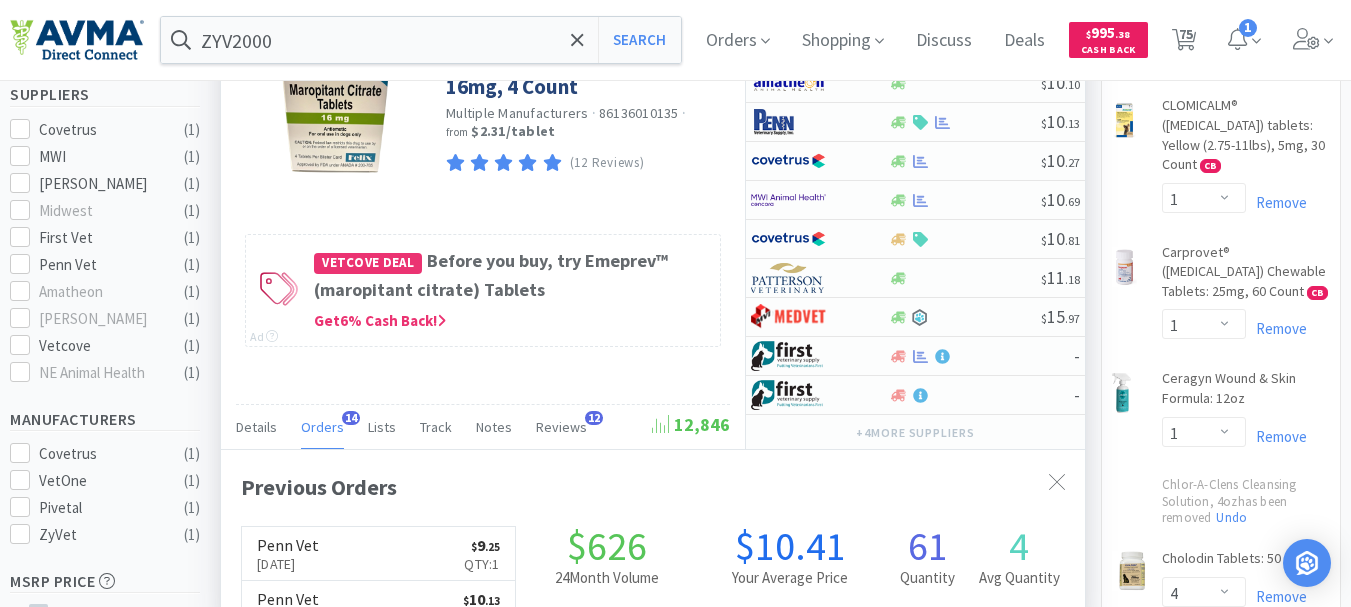 scroll, scrollTop: 999464, scrollLeft: 999136, axis: both 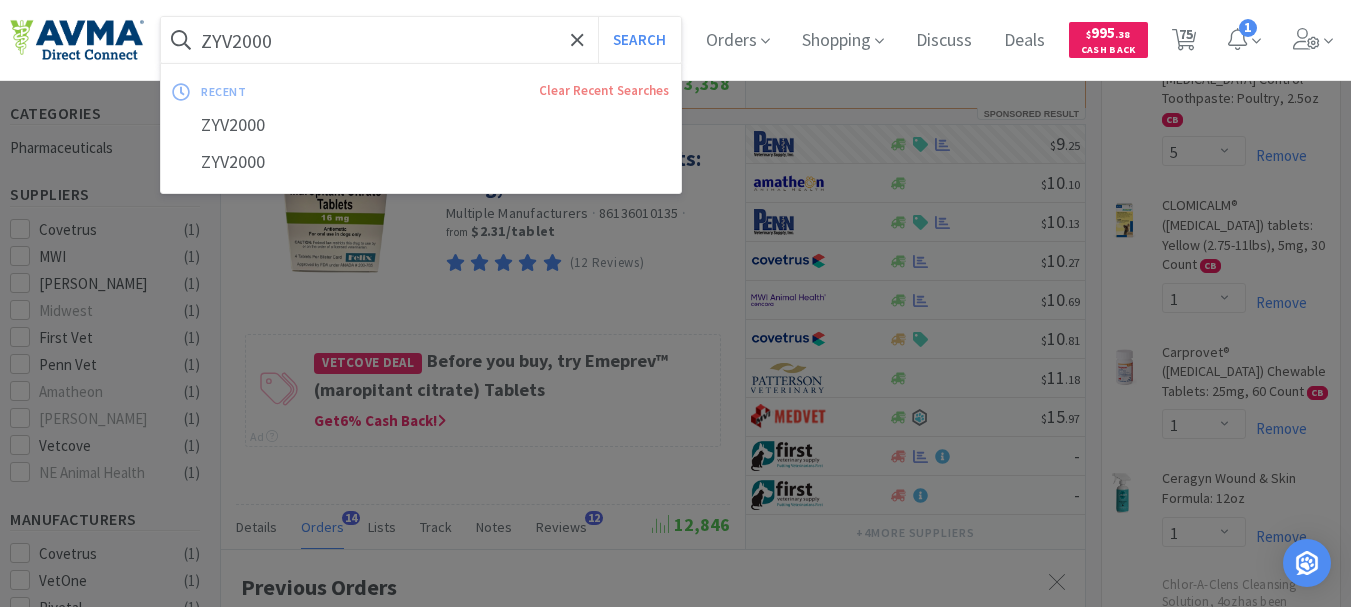 click on "ZYV2000" at bounding box center [421, 40] 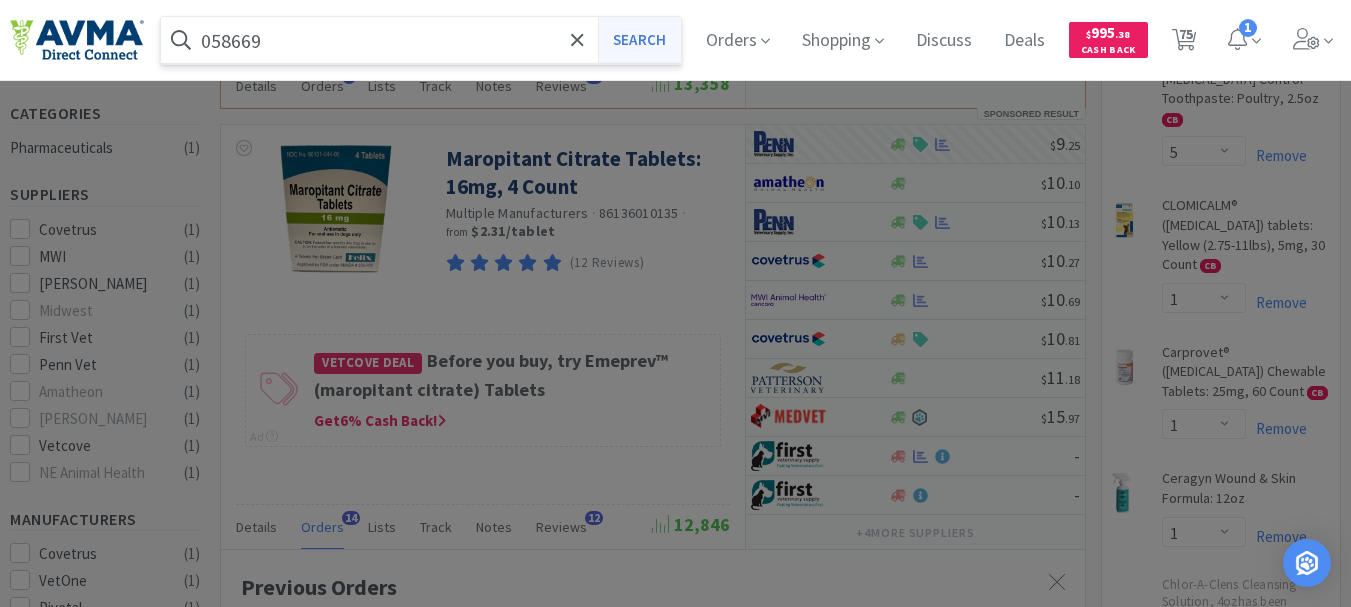 click on "Search" at bounding box center (639, 40) 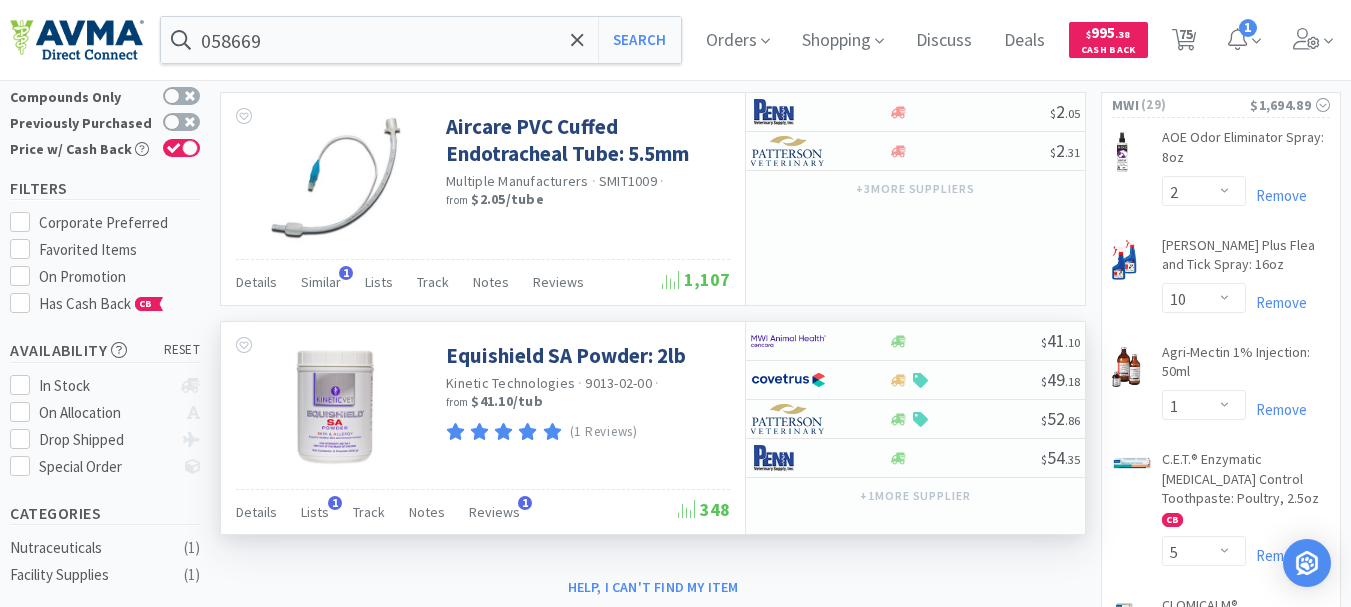 scroll, scrollTop: 0, scrollLeft: 0, axis: both 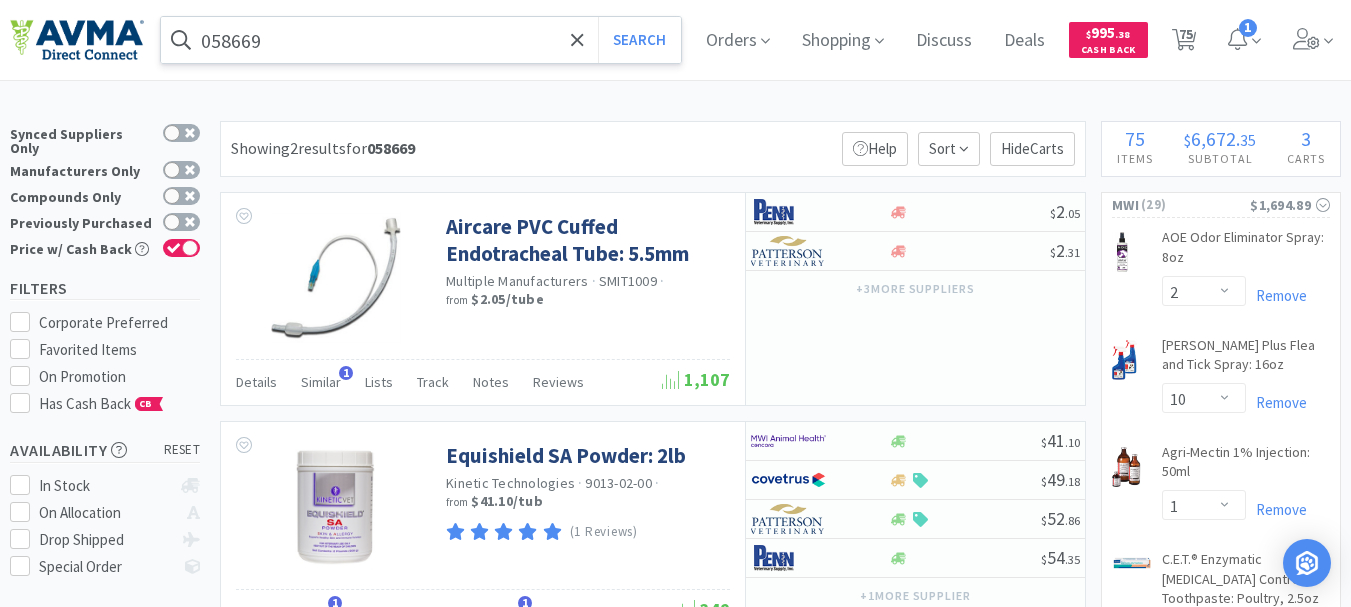 click on "058669" at bounding box center (421, 40) 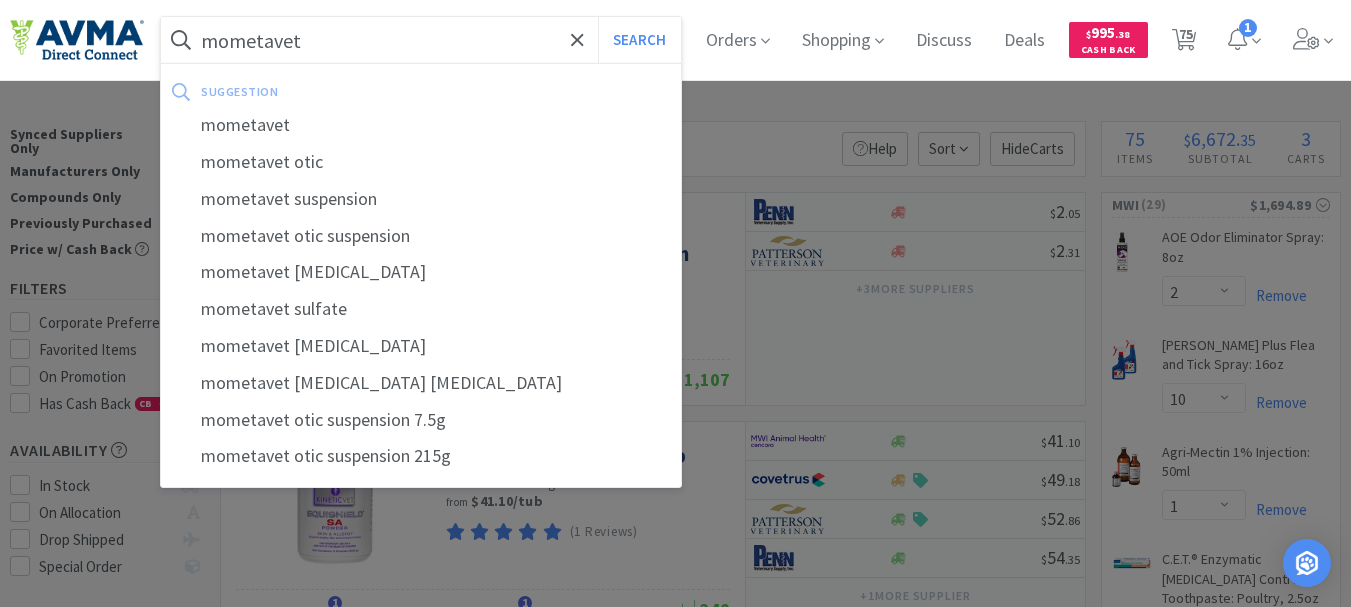 type on "mometavet" 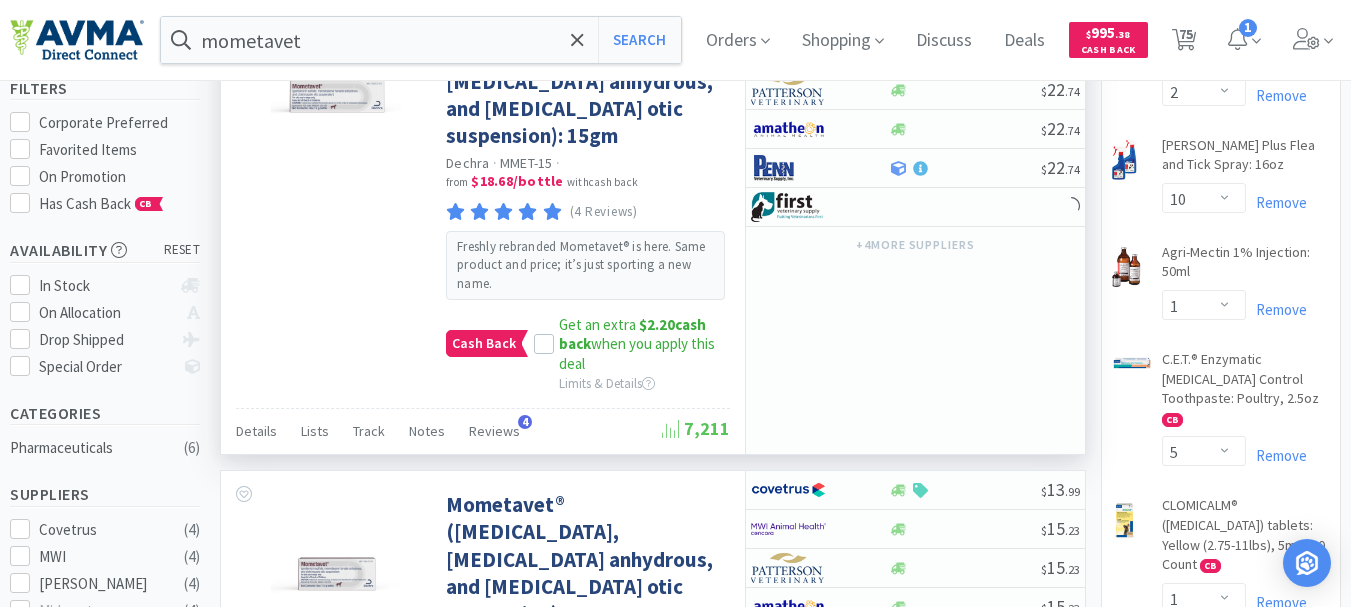 scroll, scrollTop: 100, scrollLeft: 0, axis: vertical 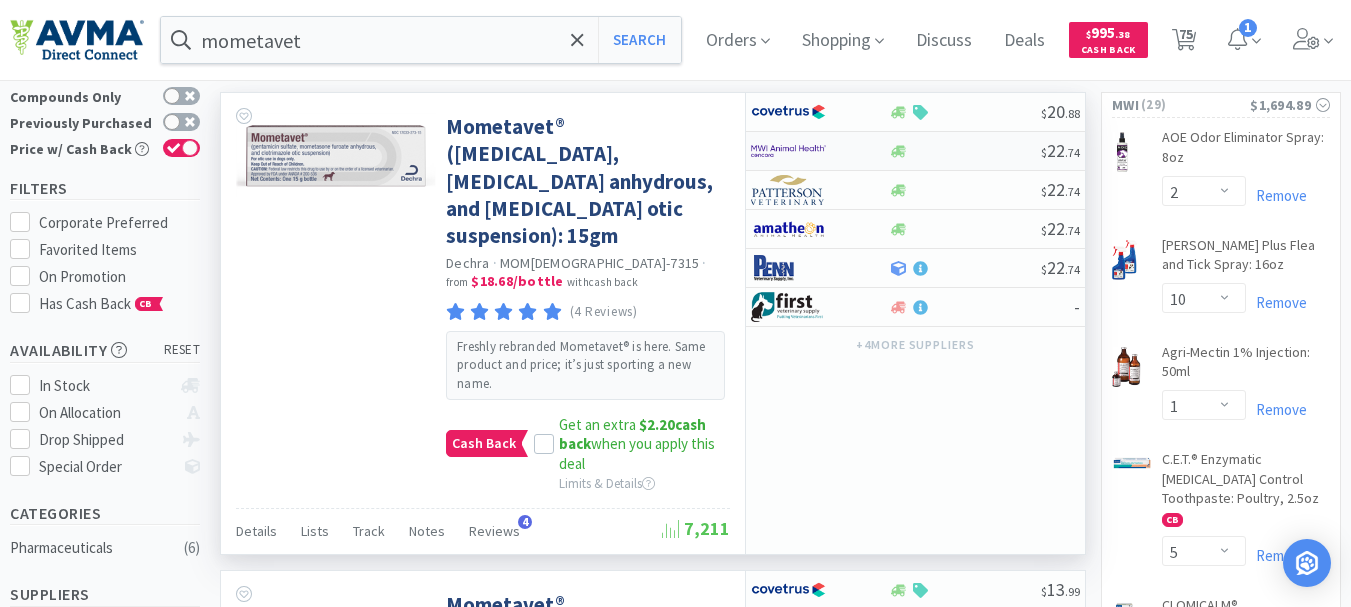 click at bounding box center (788, 151) 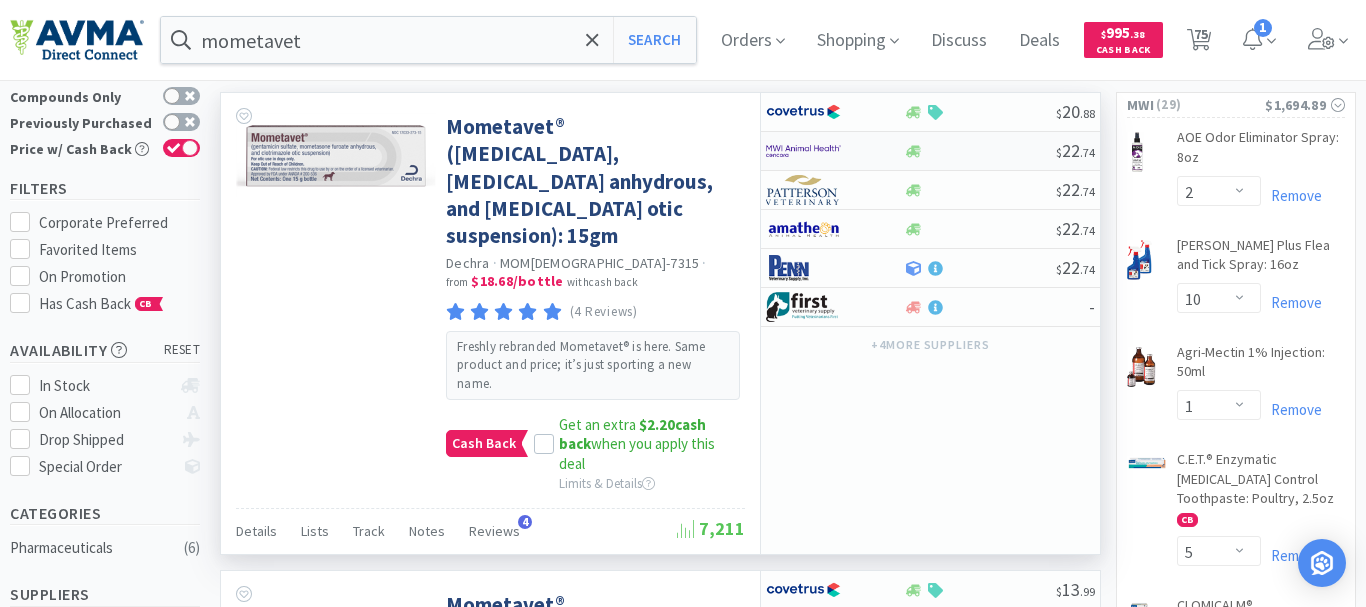 select on "1" 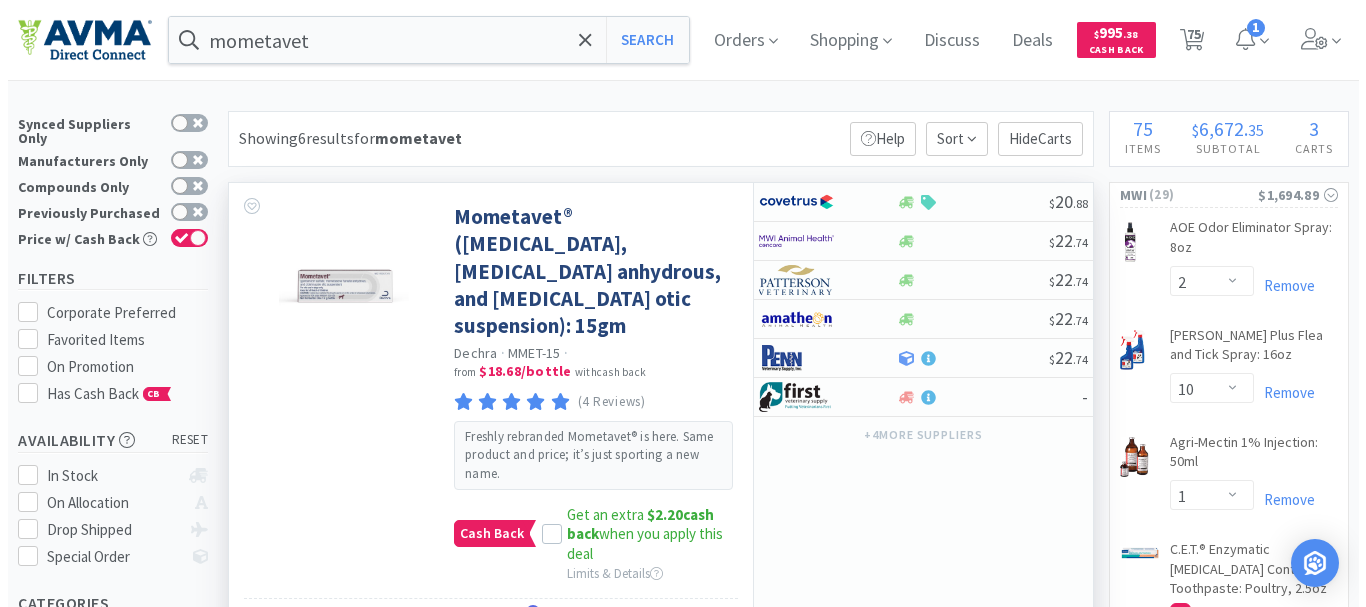 scroll, scrollTop: 0, scrollLeft: 0, axis: both 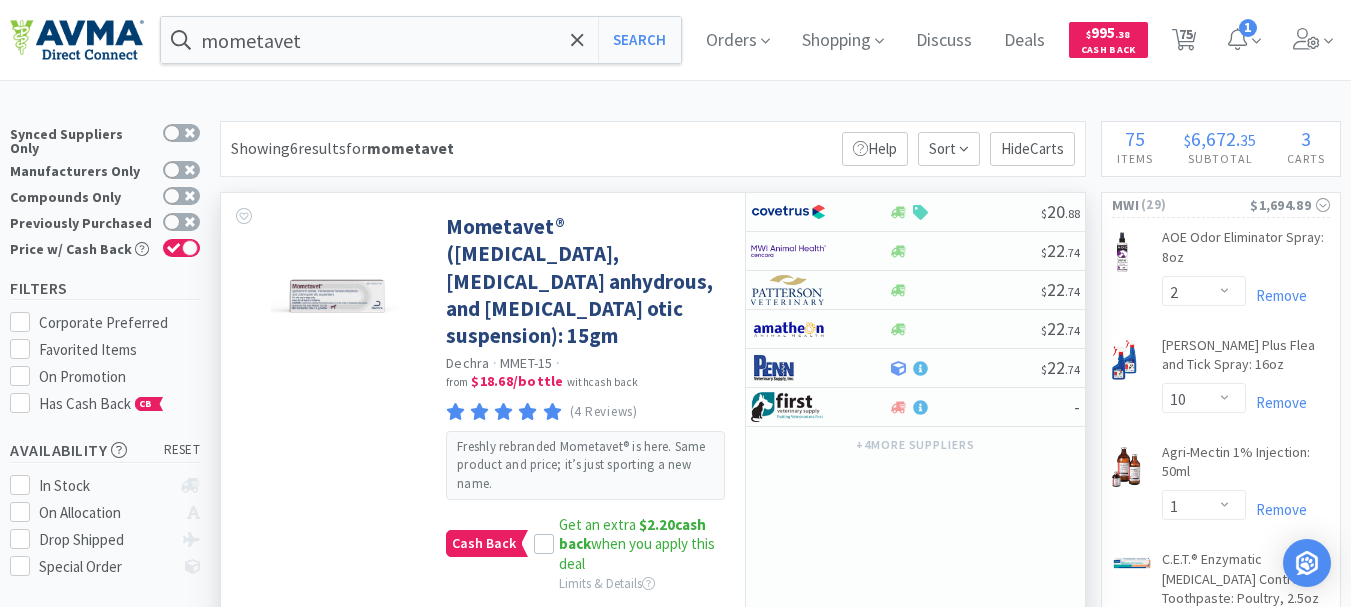 click on "MMET-15" at bounding box center (526, 363) 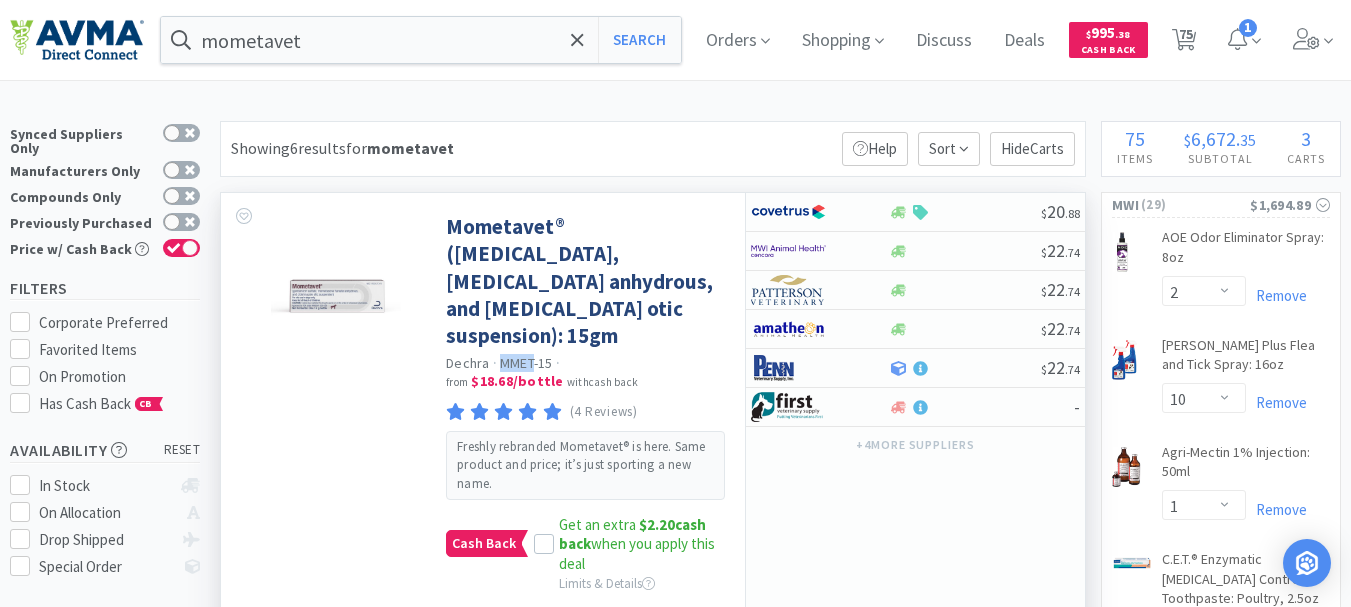 click on "MMET-15" at bounding box center (526, 363) 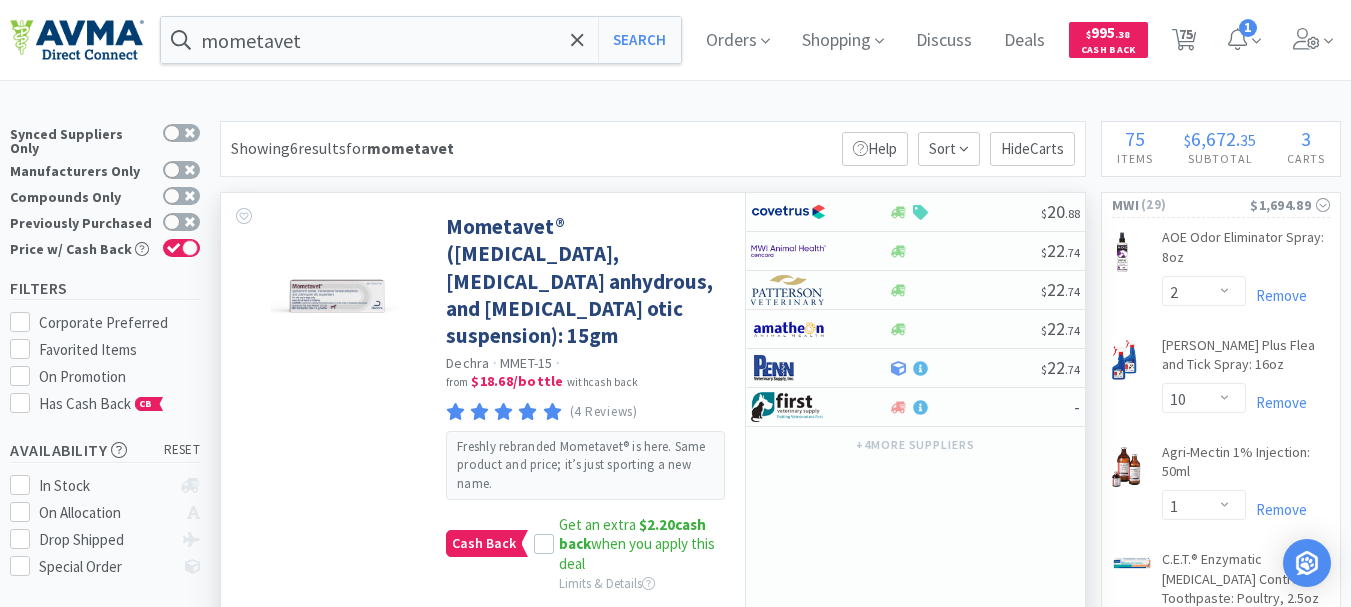 click on "·" at bounding box center (558, 363) 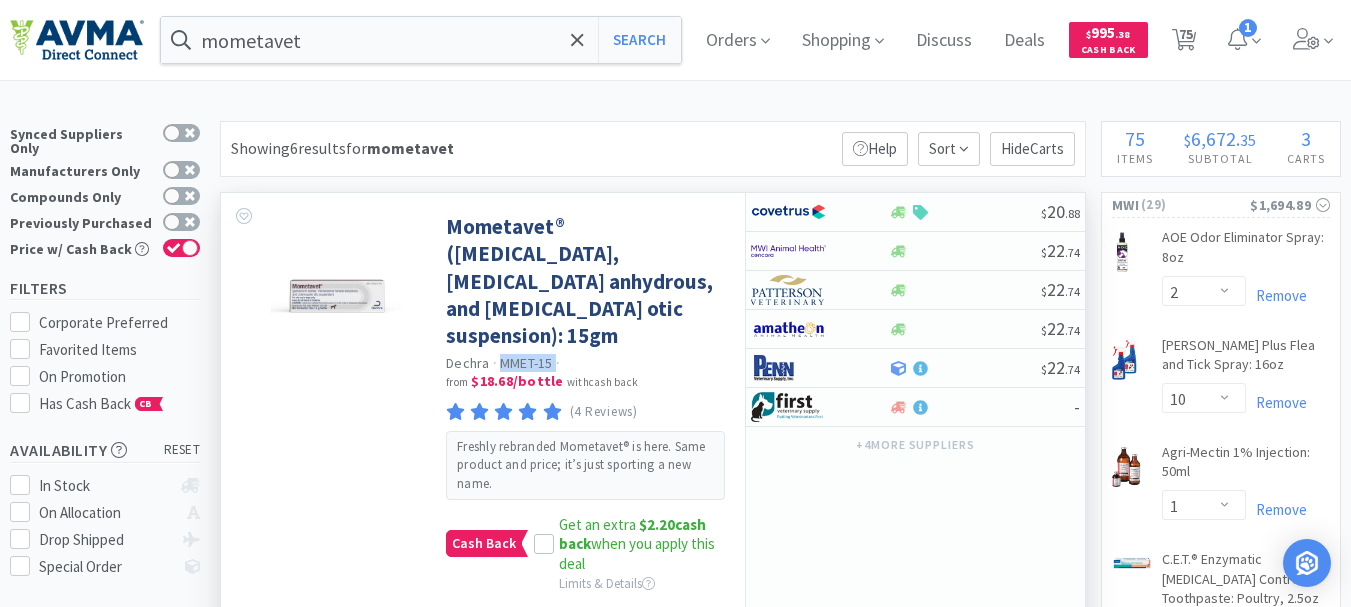 drag, startPoint x: 557, startPoint y: 332, endPoint x: 503, endPoint y: 336, distance: 54.147945 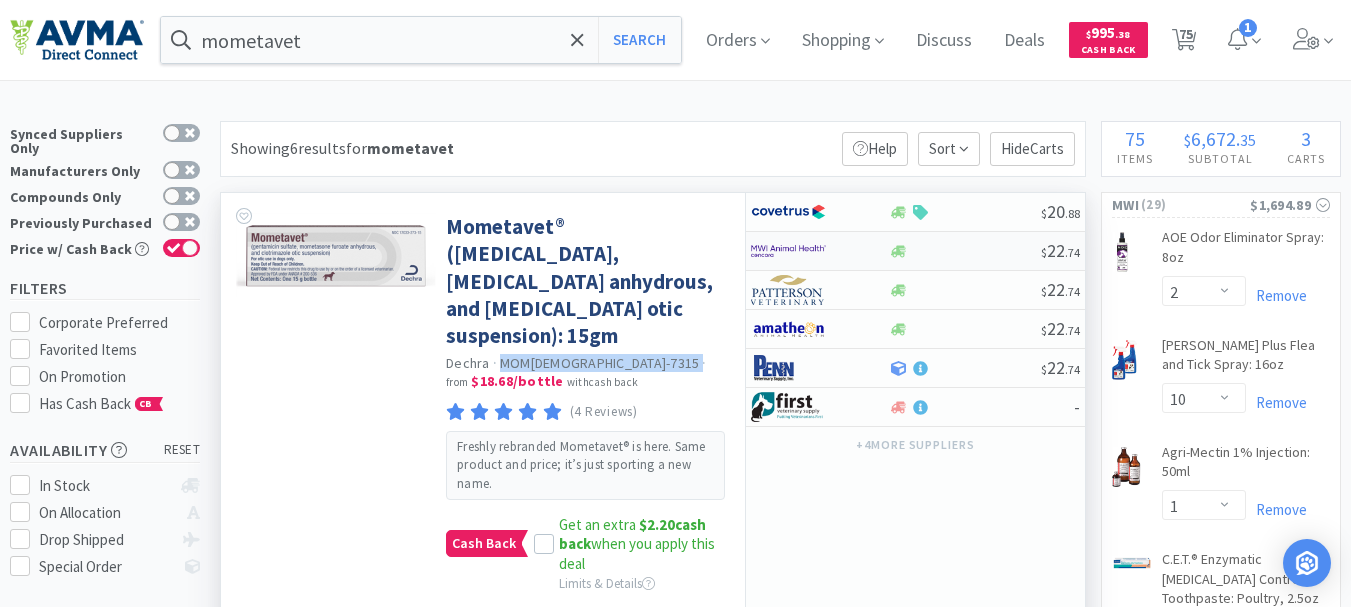 click at bounding box center [788, 251] 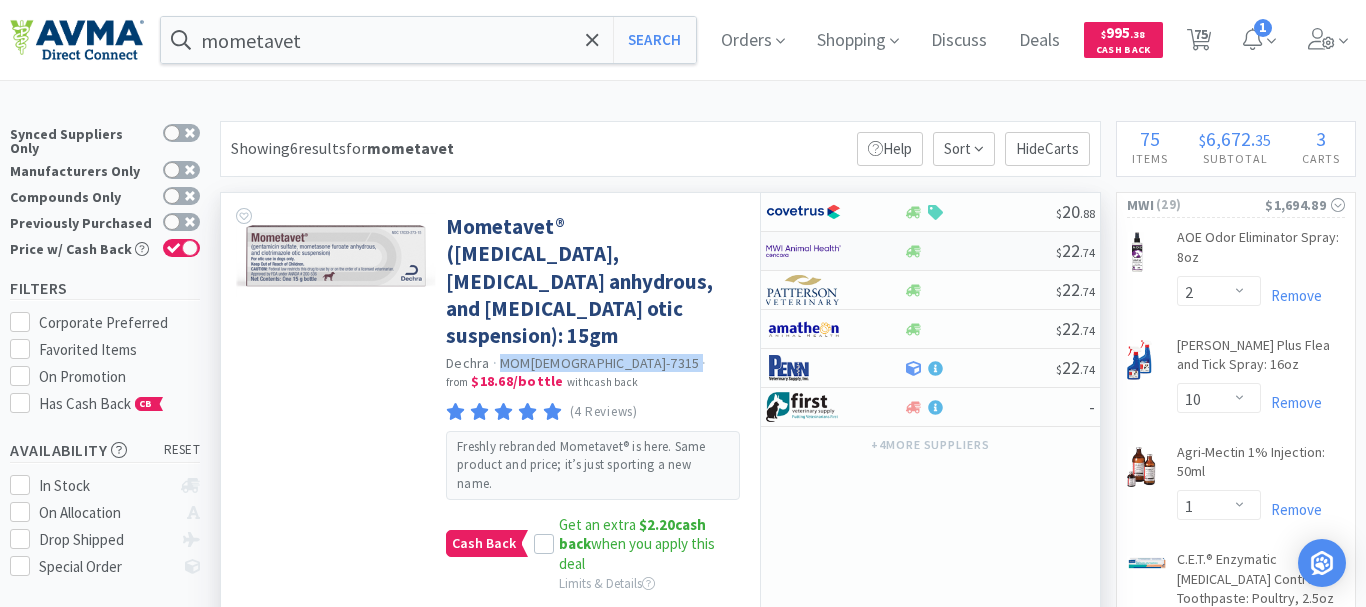 select on "1" 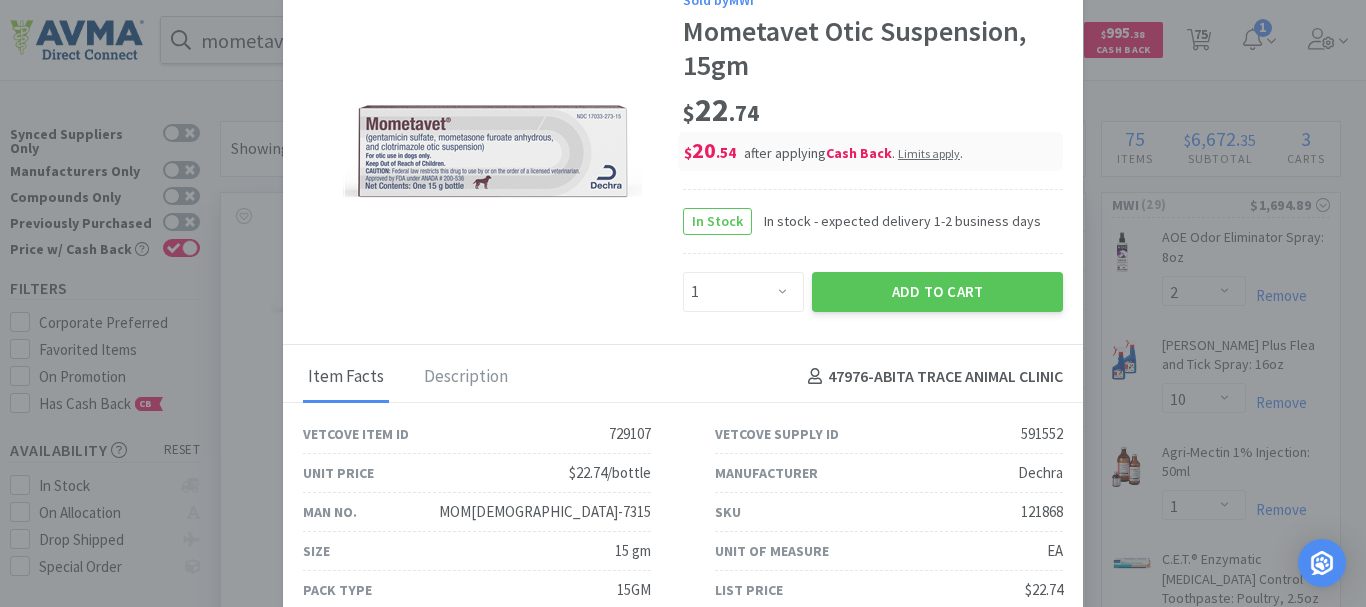 scroll, scrollTop: 42, scrollLeft: 0, axis: vertical 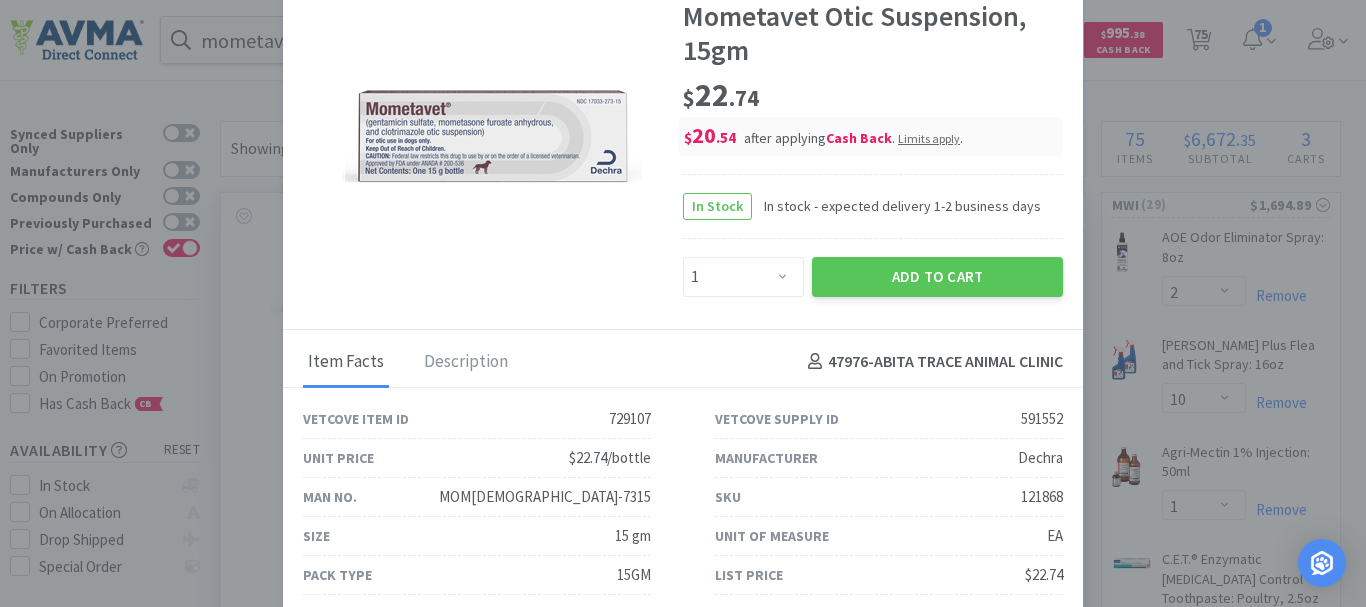 click on "121868" at bounding box center [1042, 497] 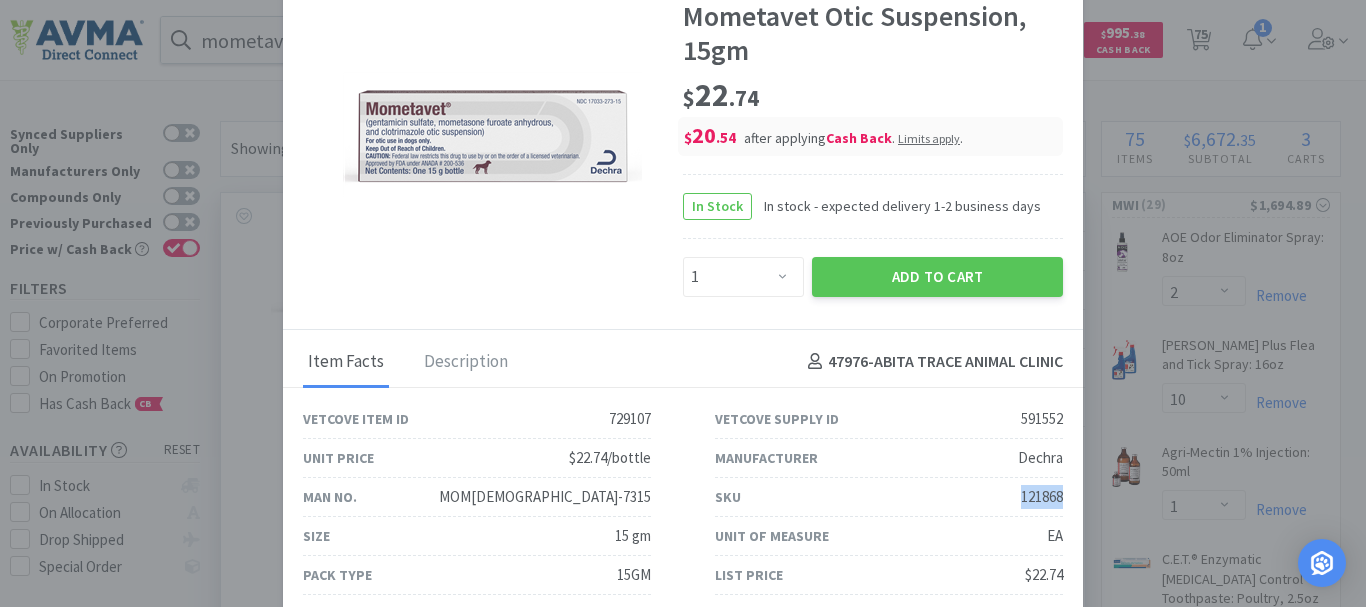 click on "121868" at bounding box center [1042, 497] 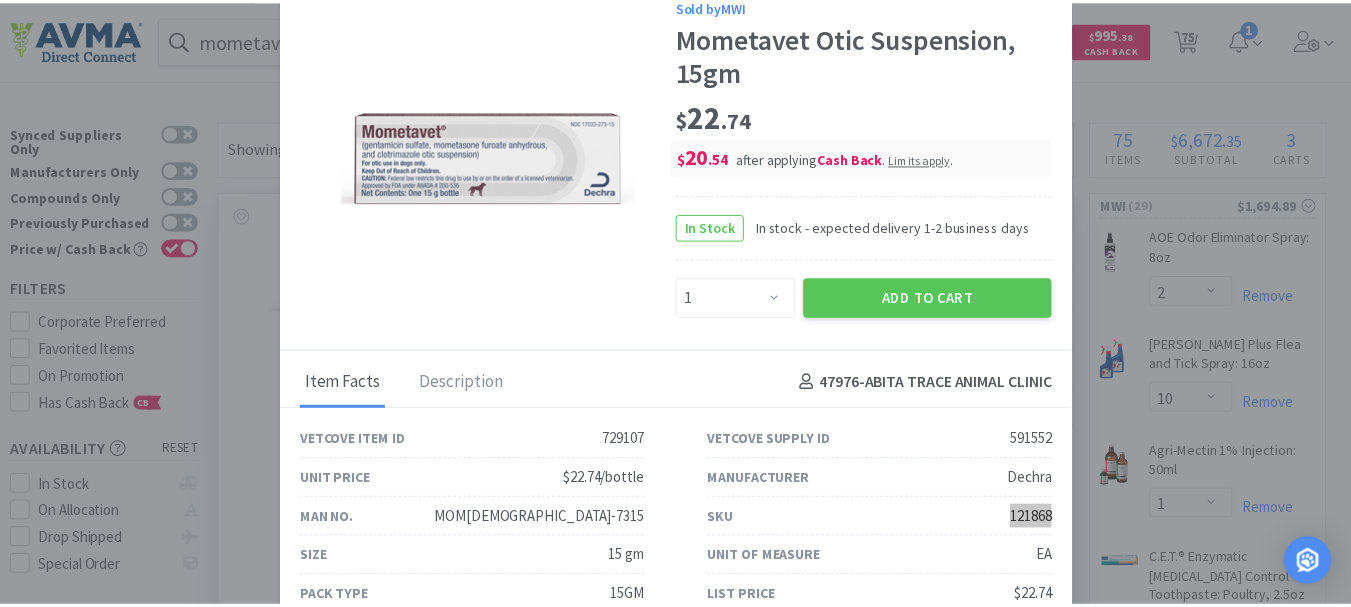 scroll, scrollTop: 42, scrollLeft: 0, axis: vertical 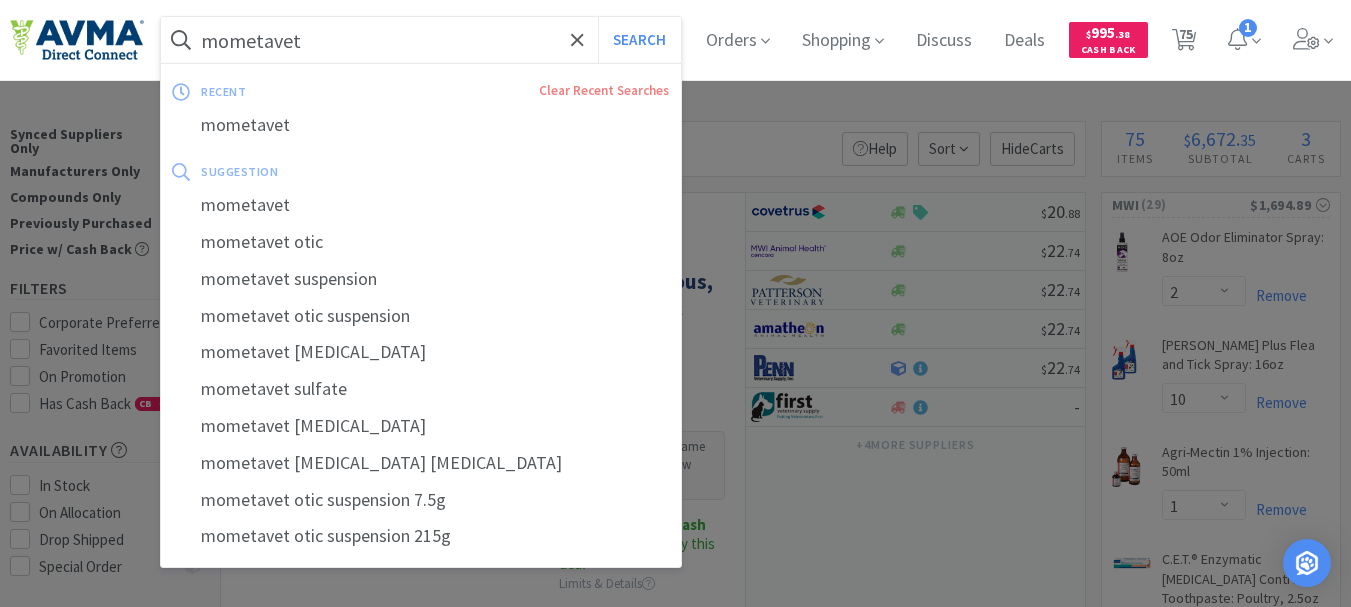 click on "mometavet" at bounding box center [421, 40] 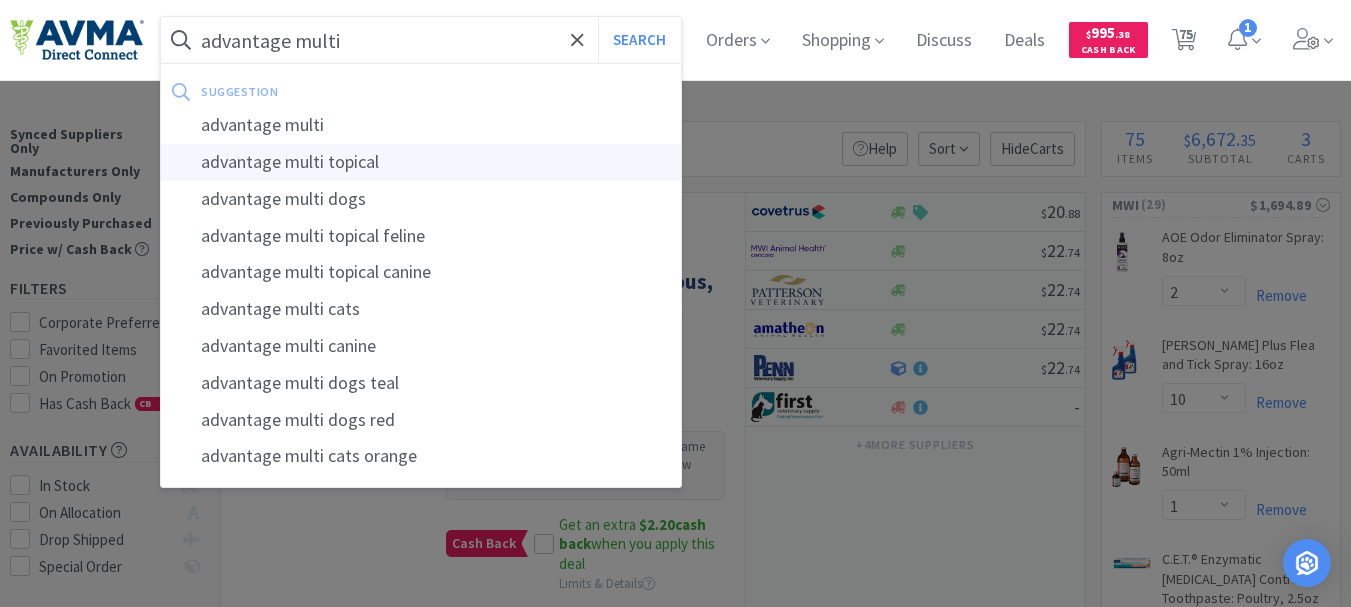click on "advantage multi topical" at bounding box center [421, 162] 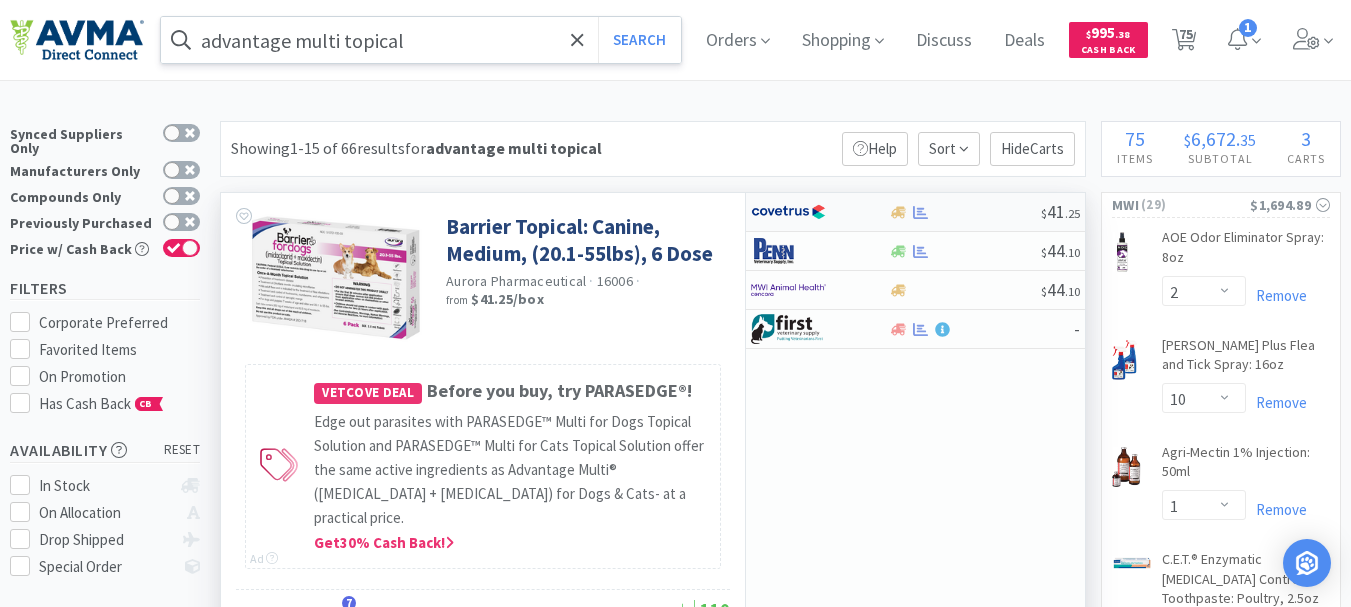 click at bounding box center (788, 212) 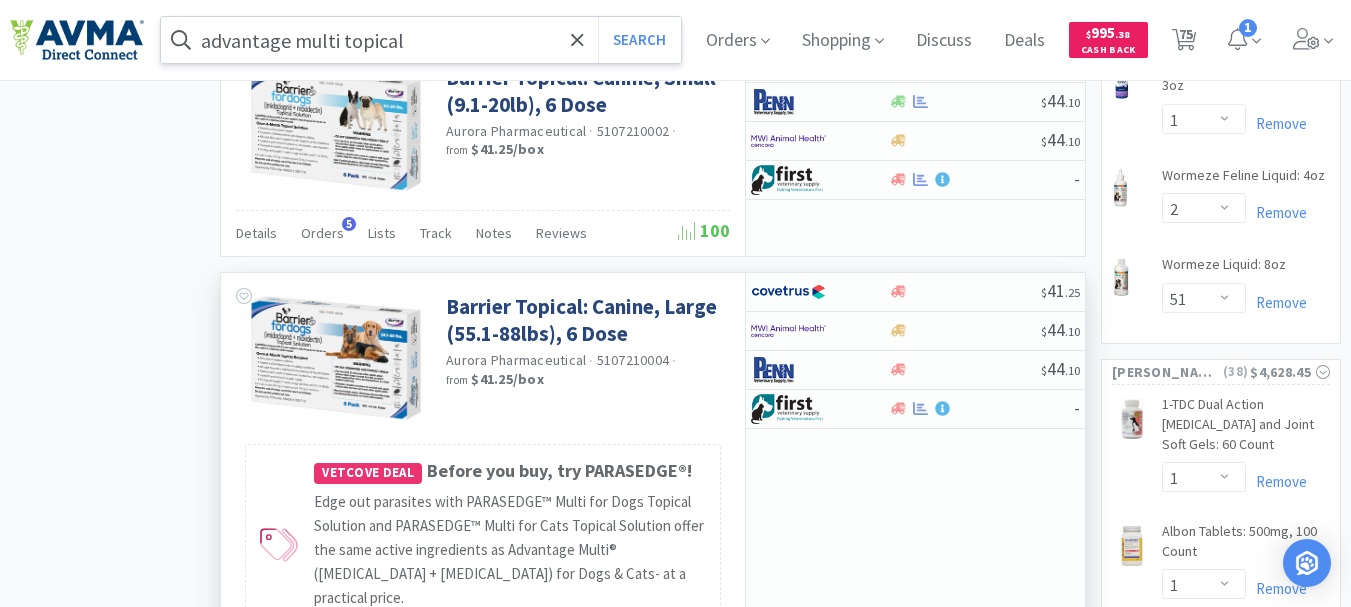 scroll, scrollTop: 3200, scrollLeft: 0, axis: vertical 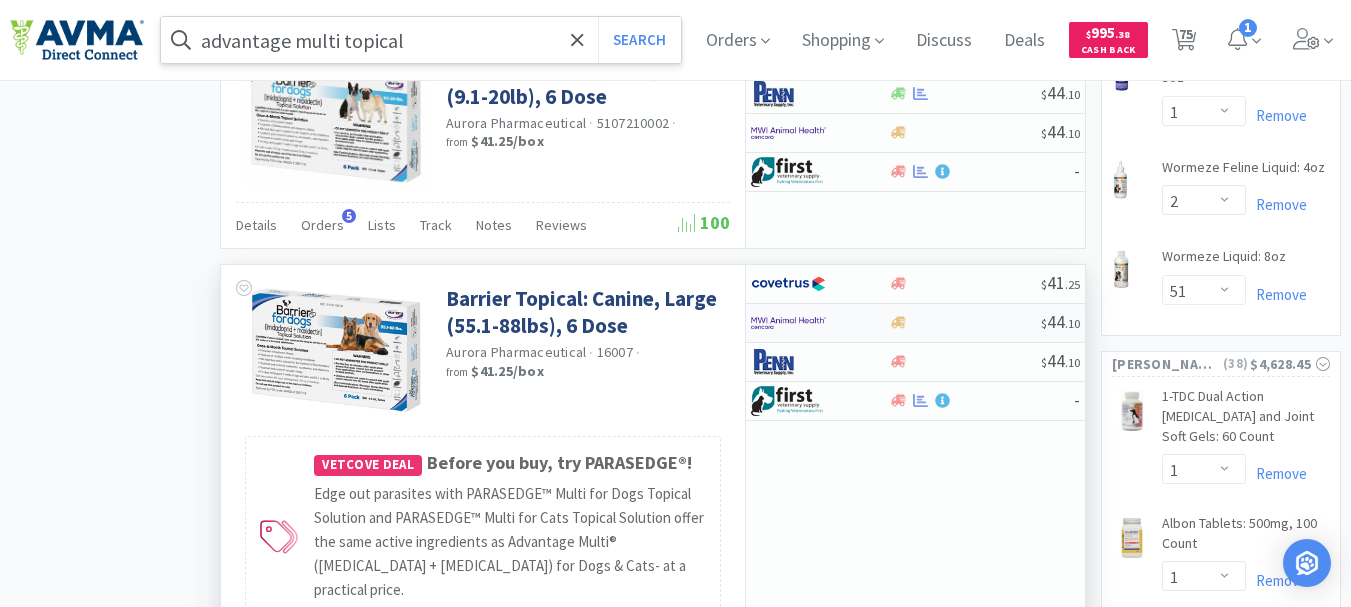 click at bounding box center (788, 323) 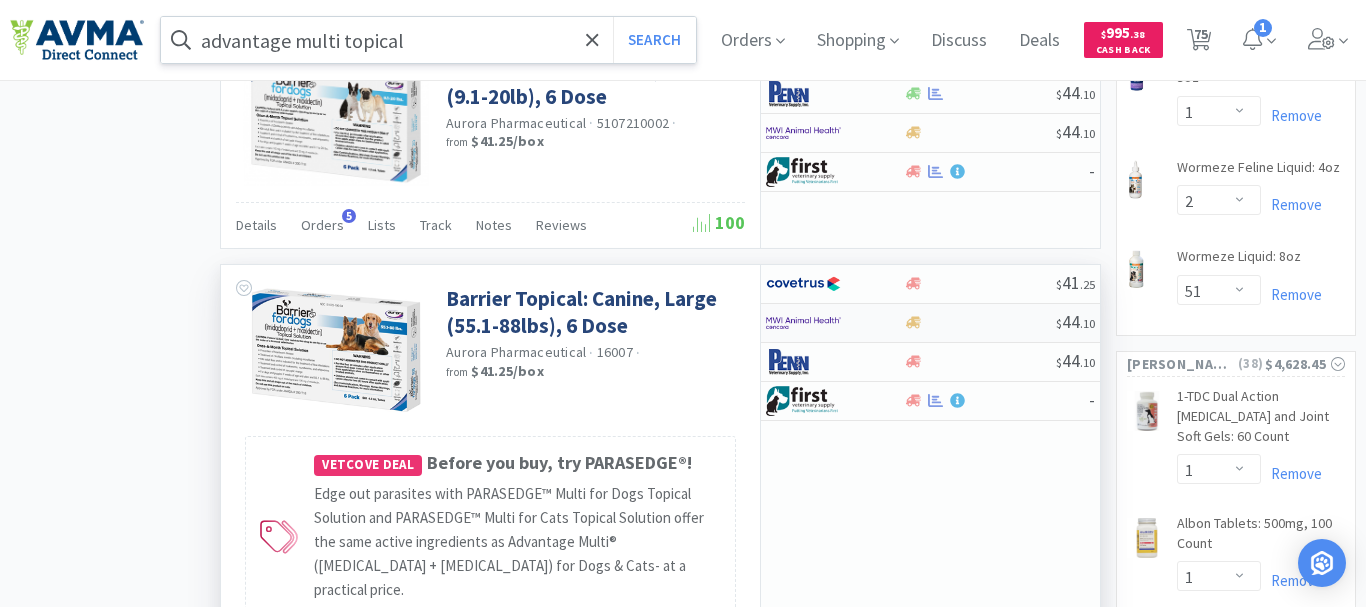 select on "5" 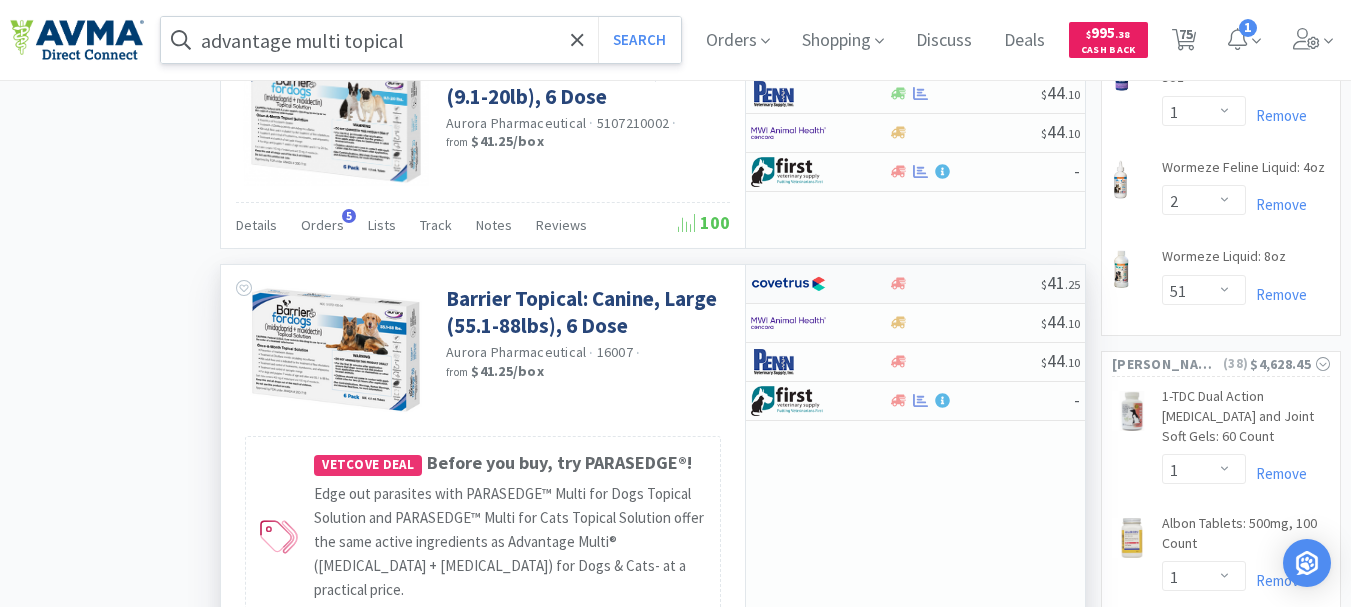 click at bounding box center (788, 284) 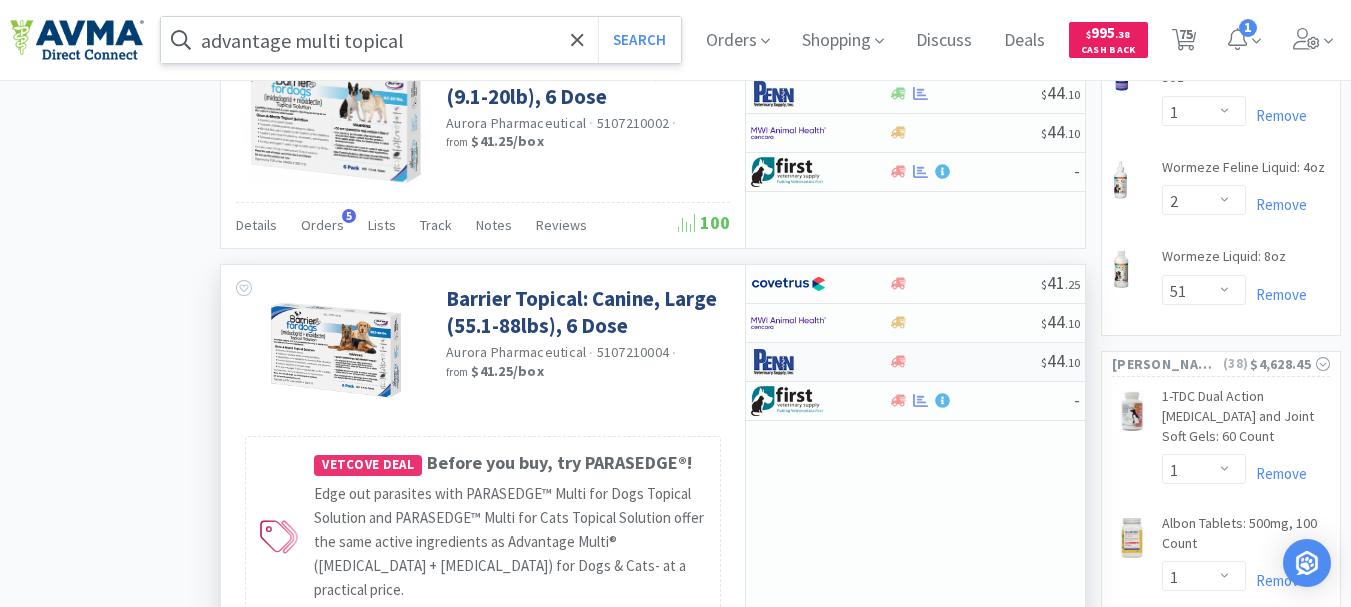 click at bounding box center [788, 362] 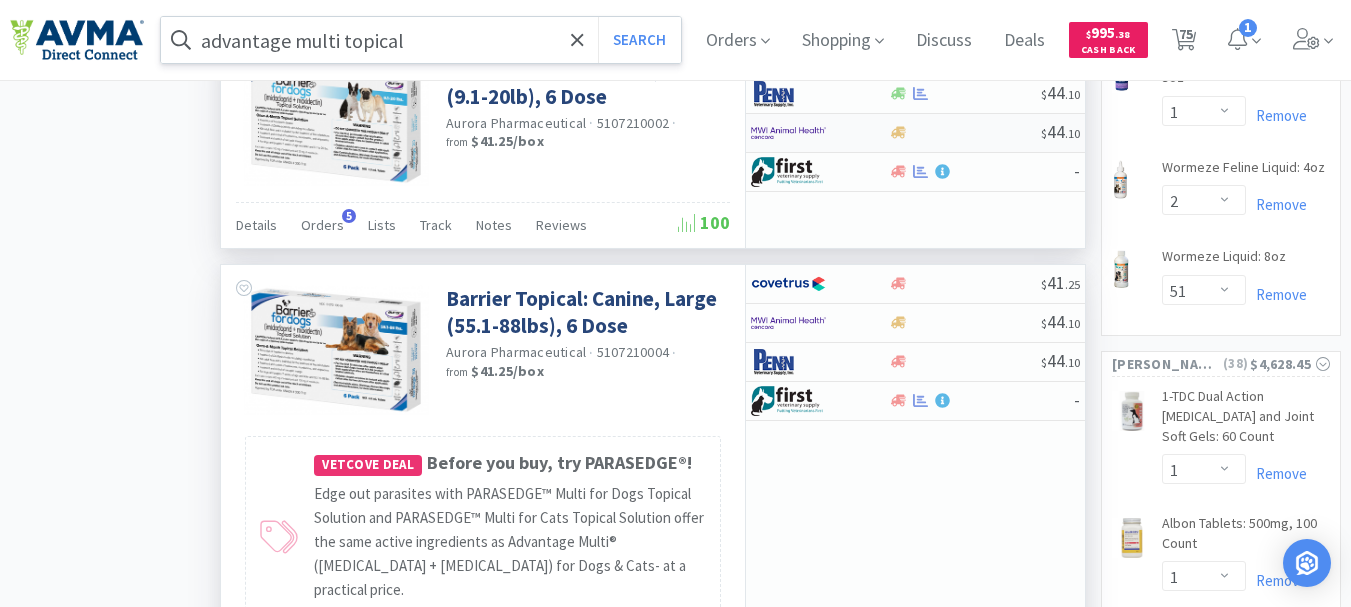 drag, startPoint x: 1117, startPoint y: 80, endPoint x: 1066, endPoint y: 96, distance: 53.450912 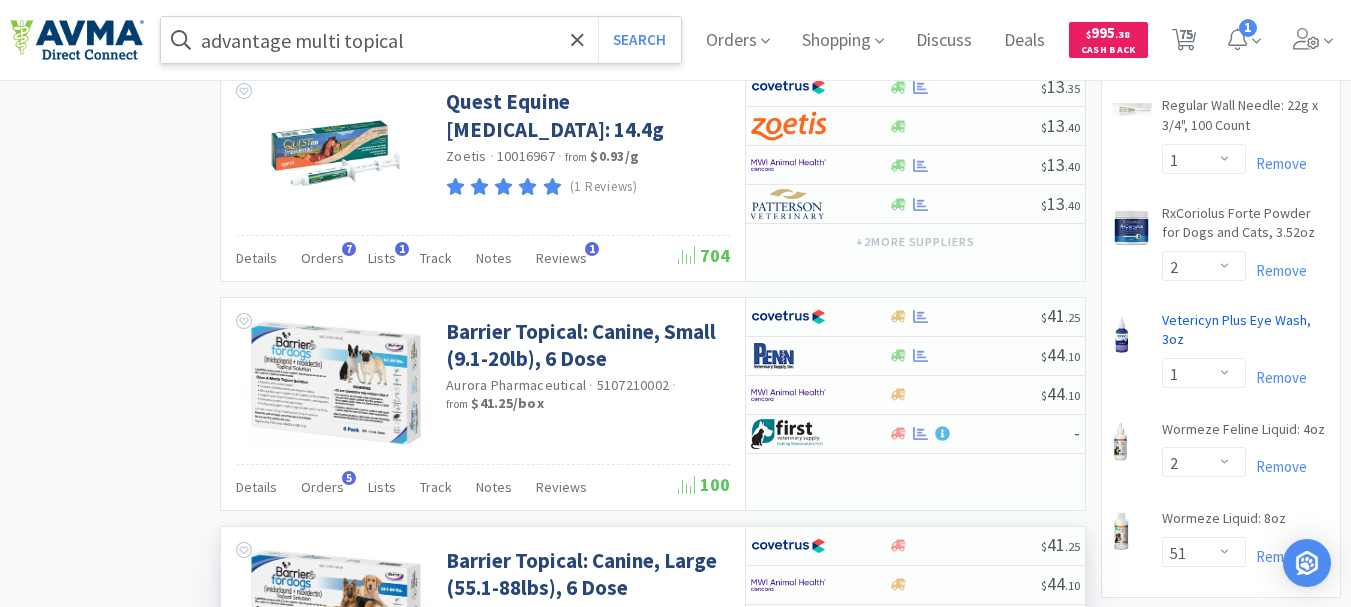 scroll, scrollTop: 2900, scrollLeft: 0, axis: vertical 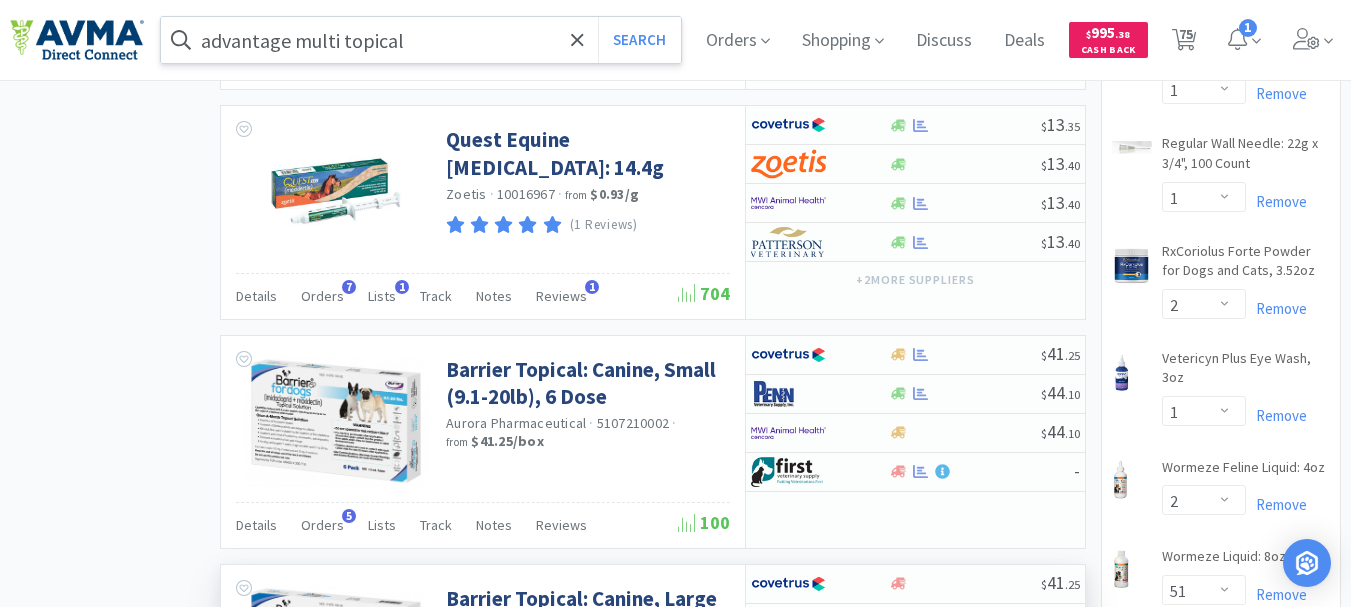 click on "advantage multi topical" at bounding box center [421, 40] 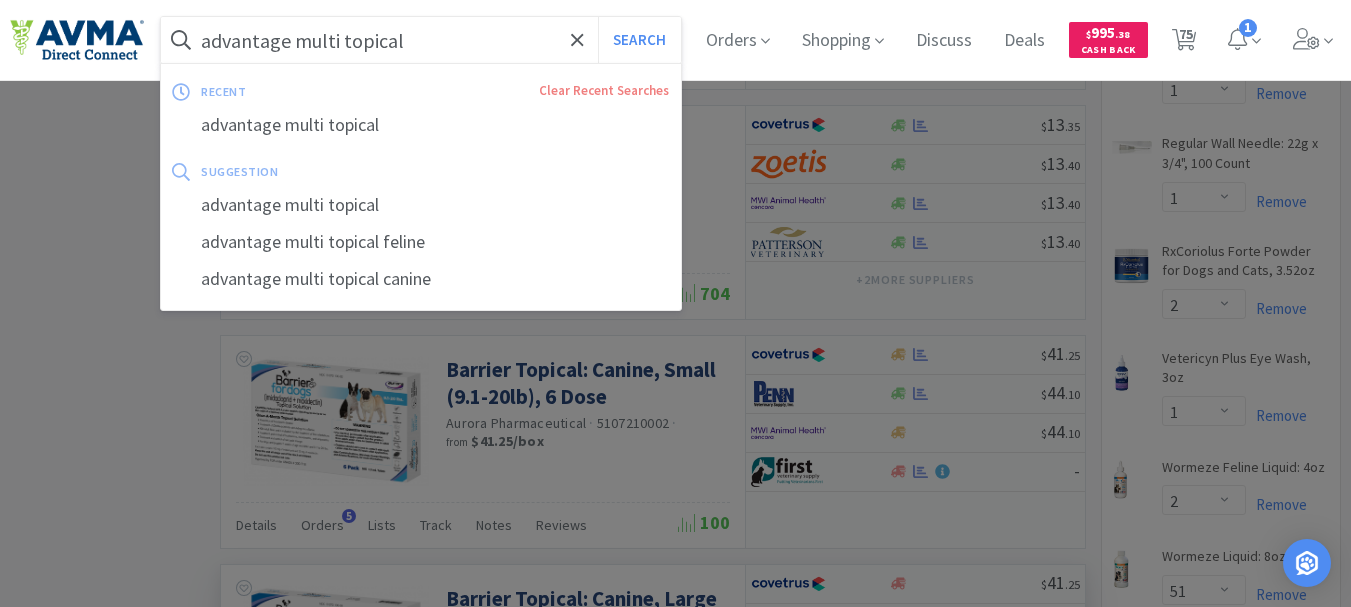 paste on "121868" 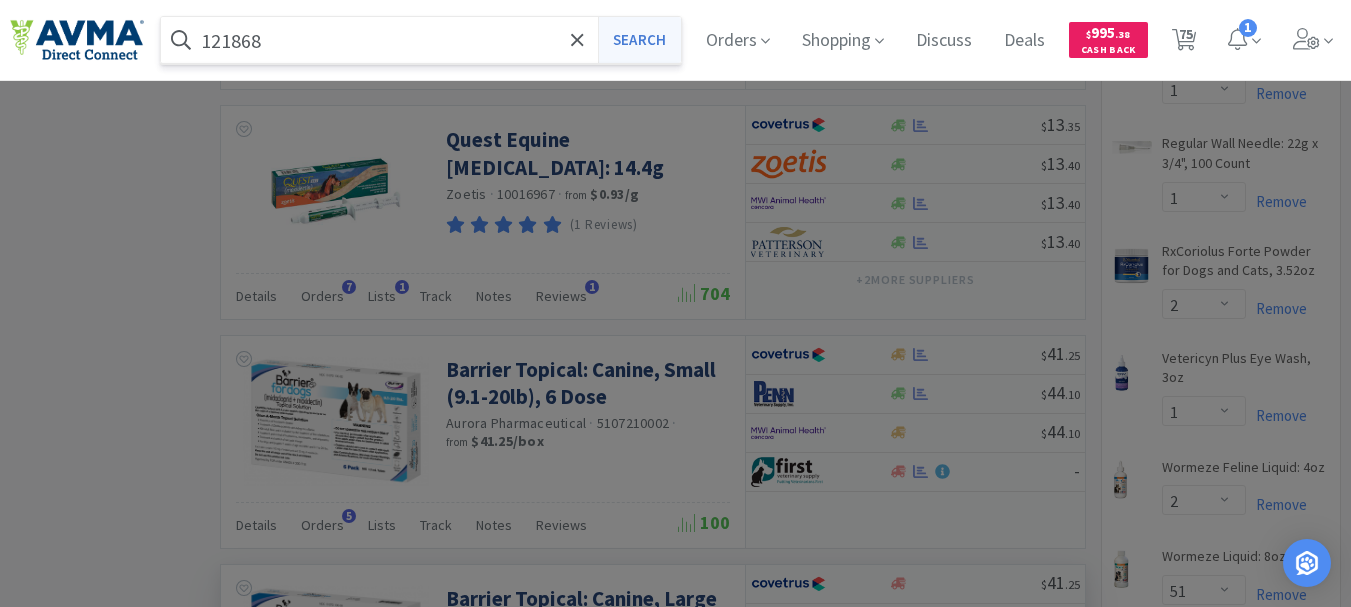 type on "121868" 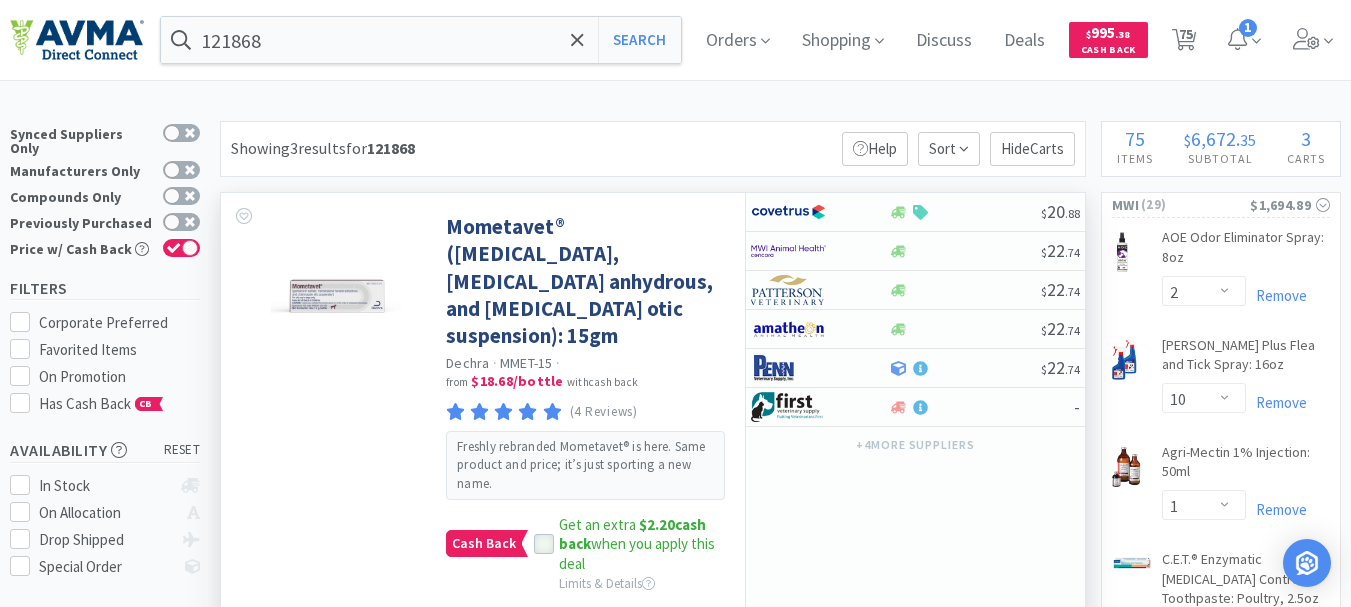 click 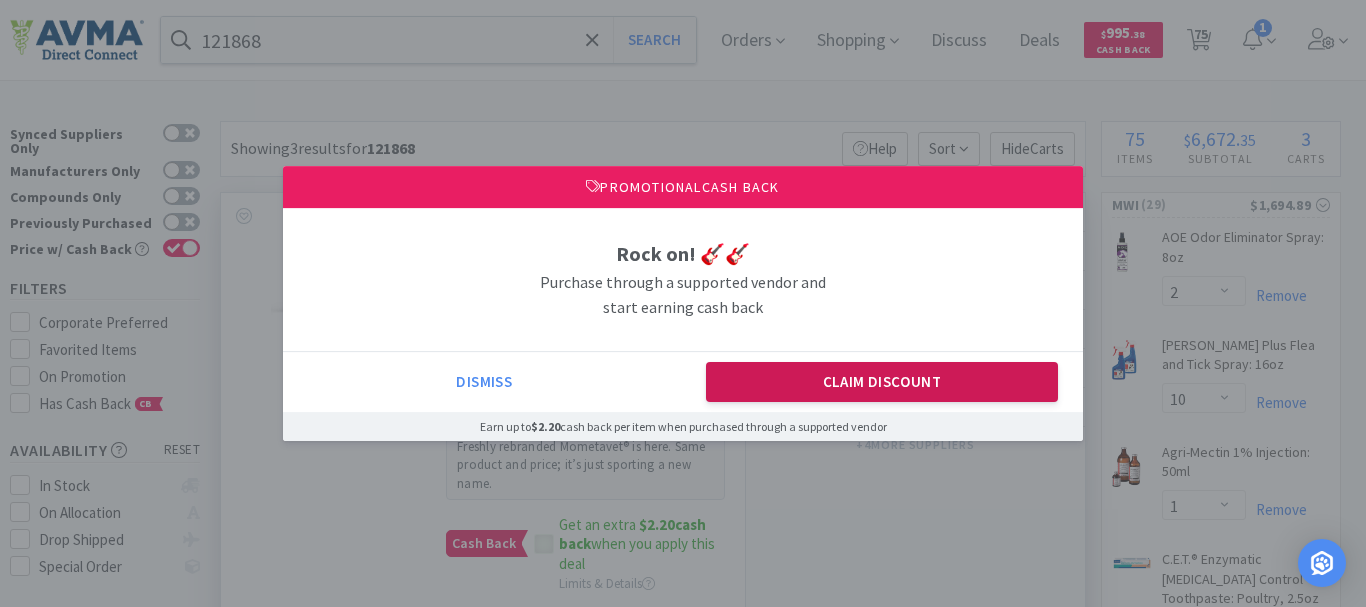 click on "Claim Discount" at bounding box center [882, 382] 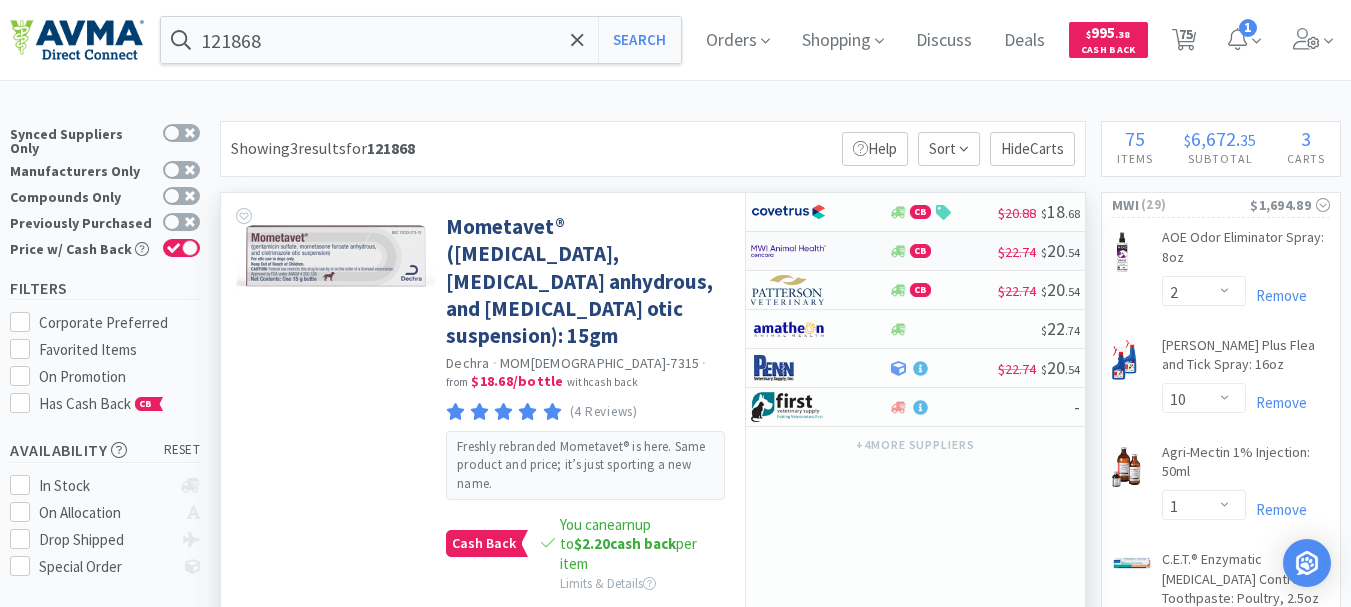 click at bounding box center (788, 251) 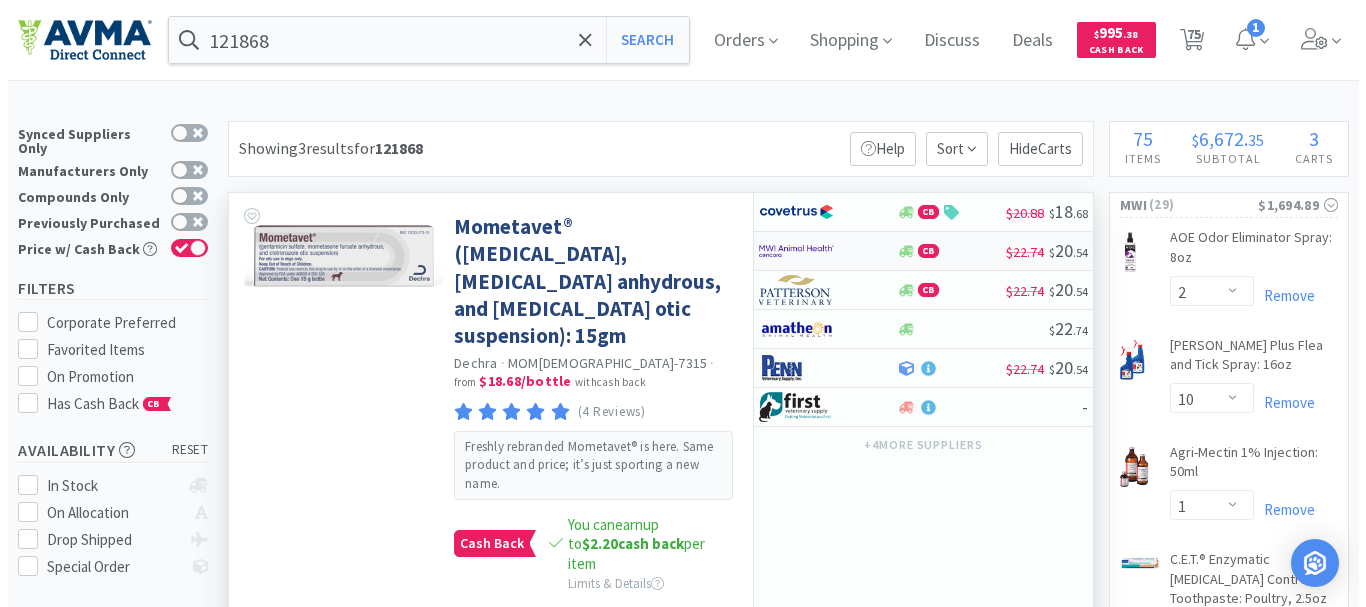 select on "1" 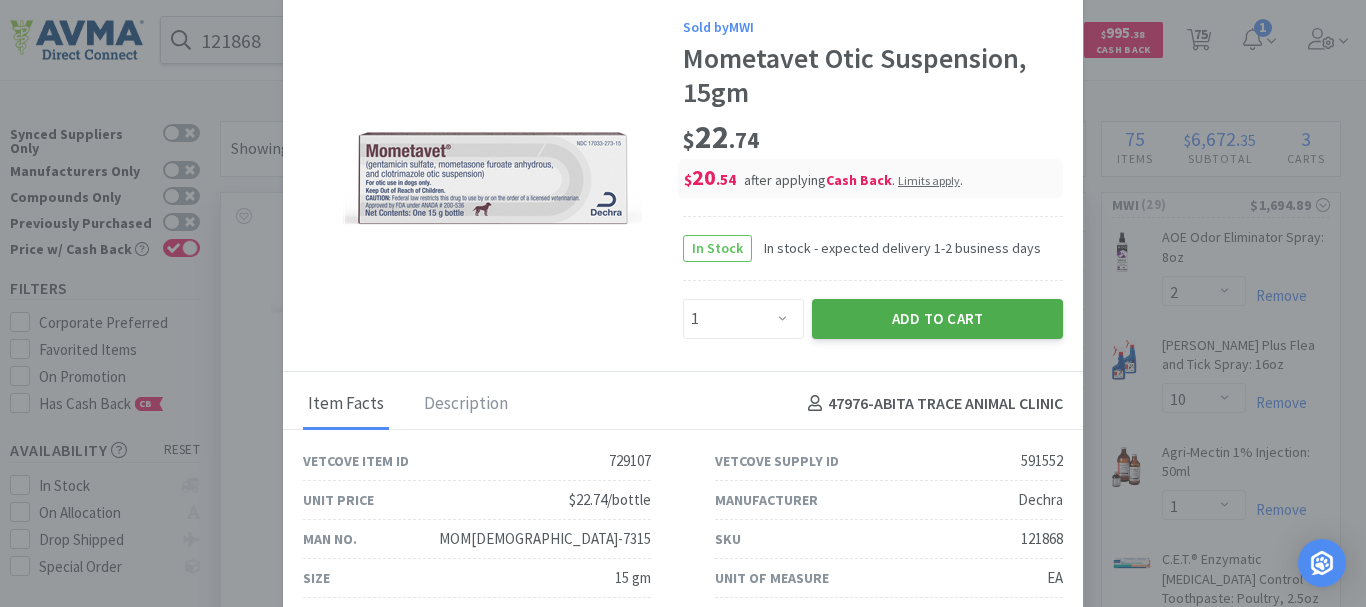 click on "Add to Cart" at bounding box center [937, 319] 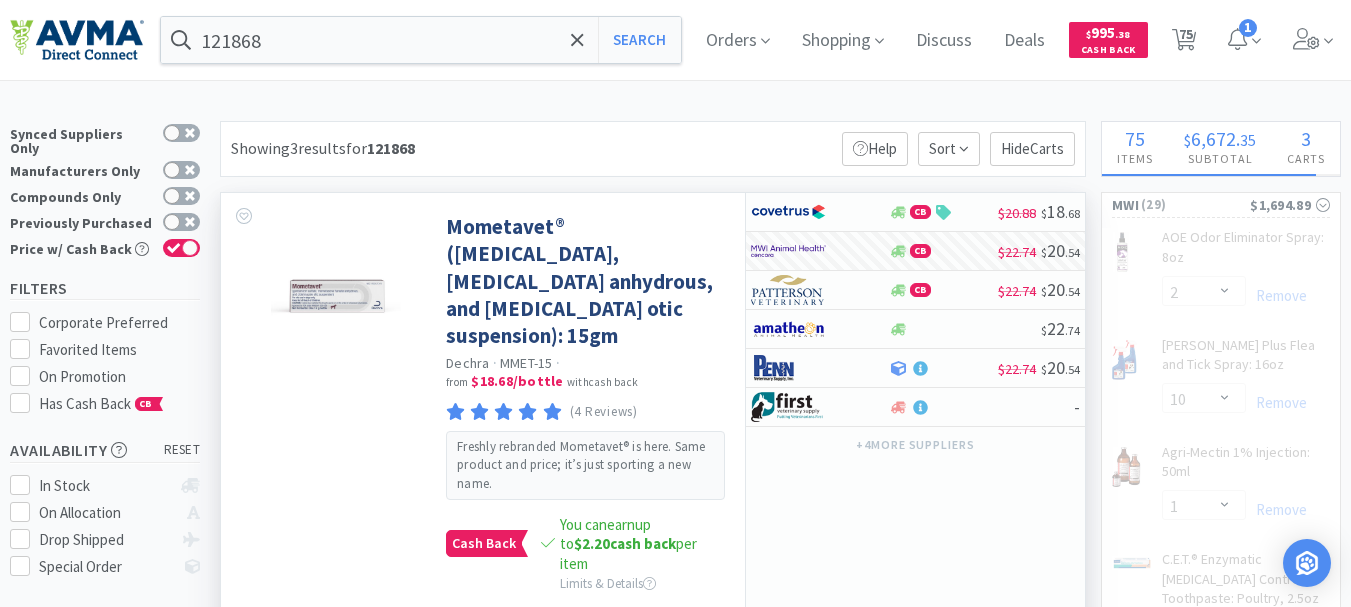 select on "2" 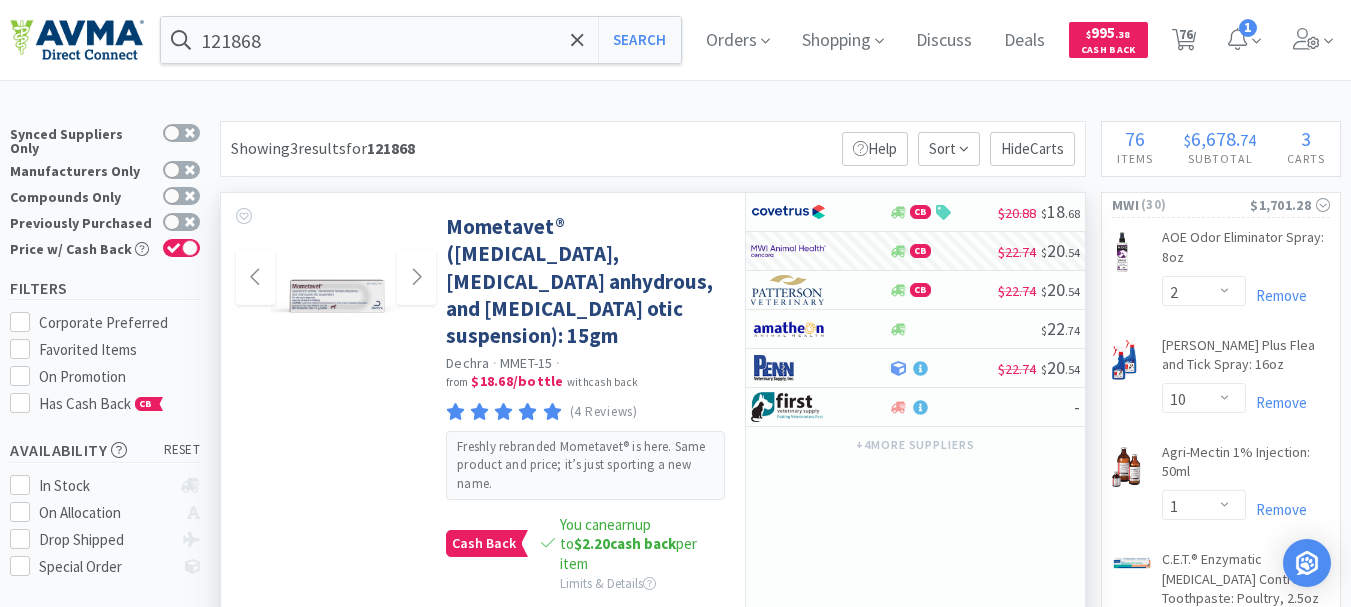 click at bounding box center (336, 278) 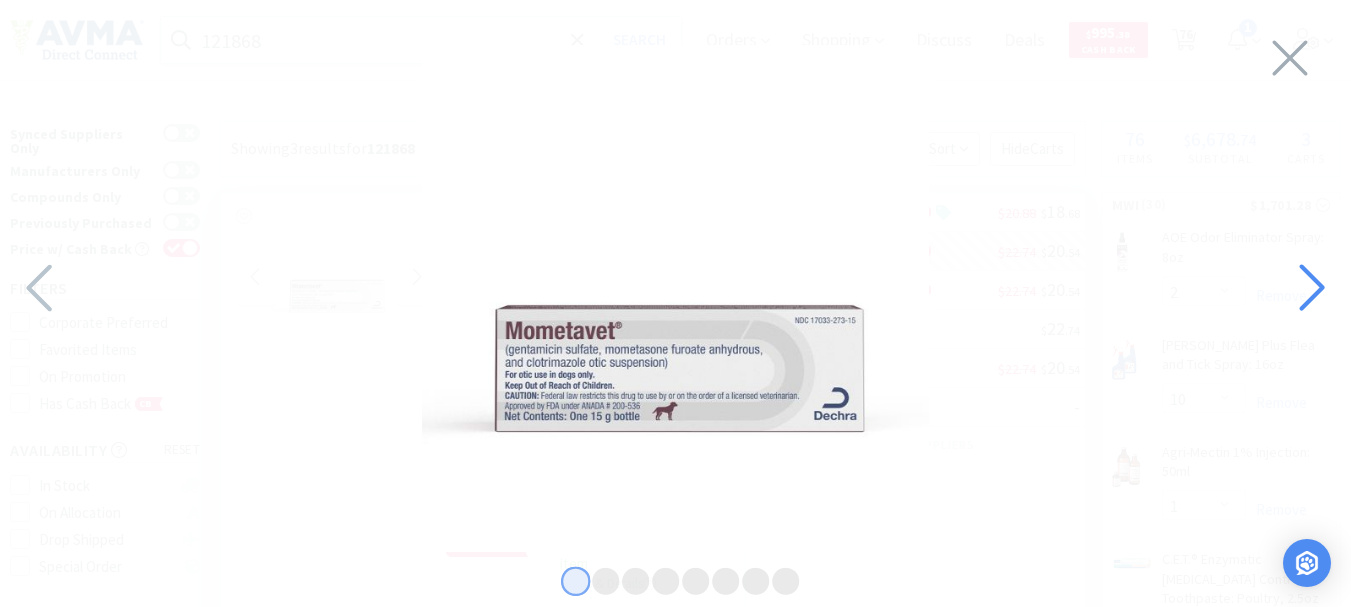 click 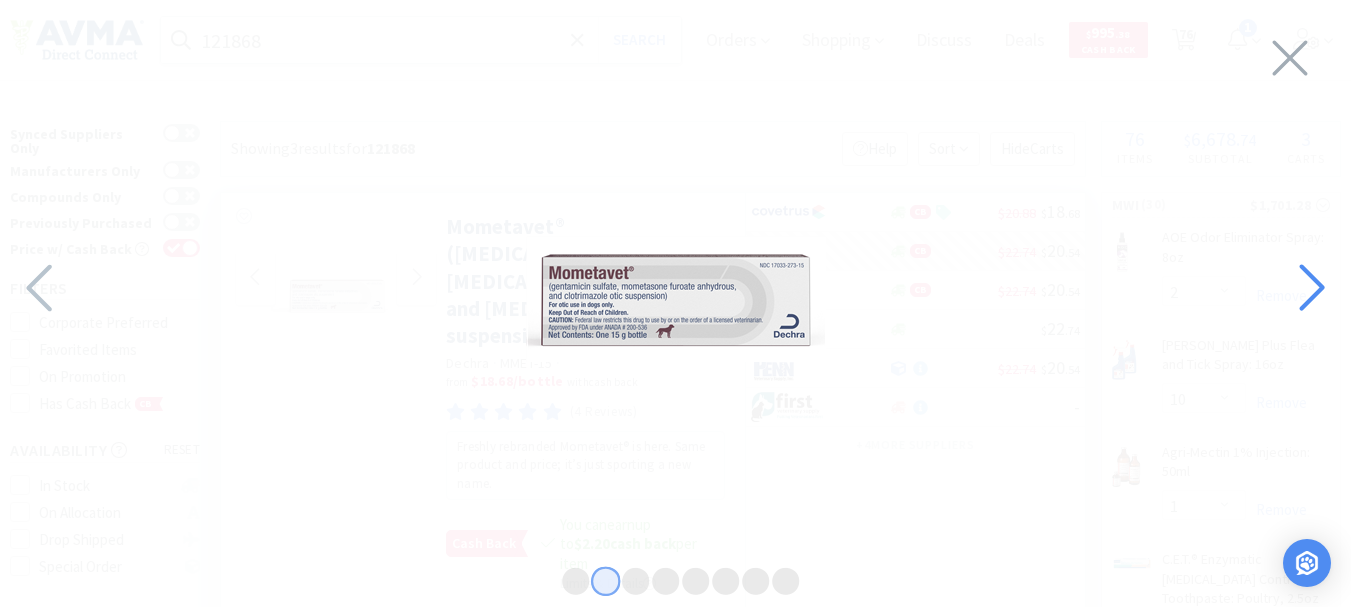 click 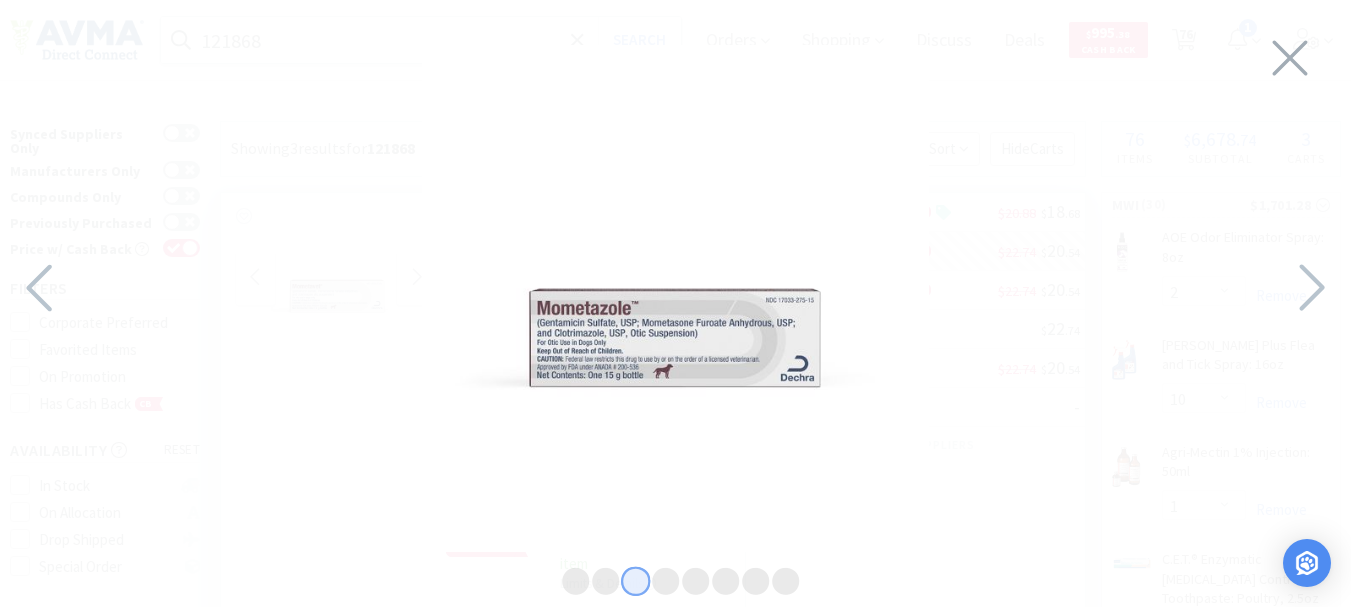click at bounding box center [675, 298] 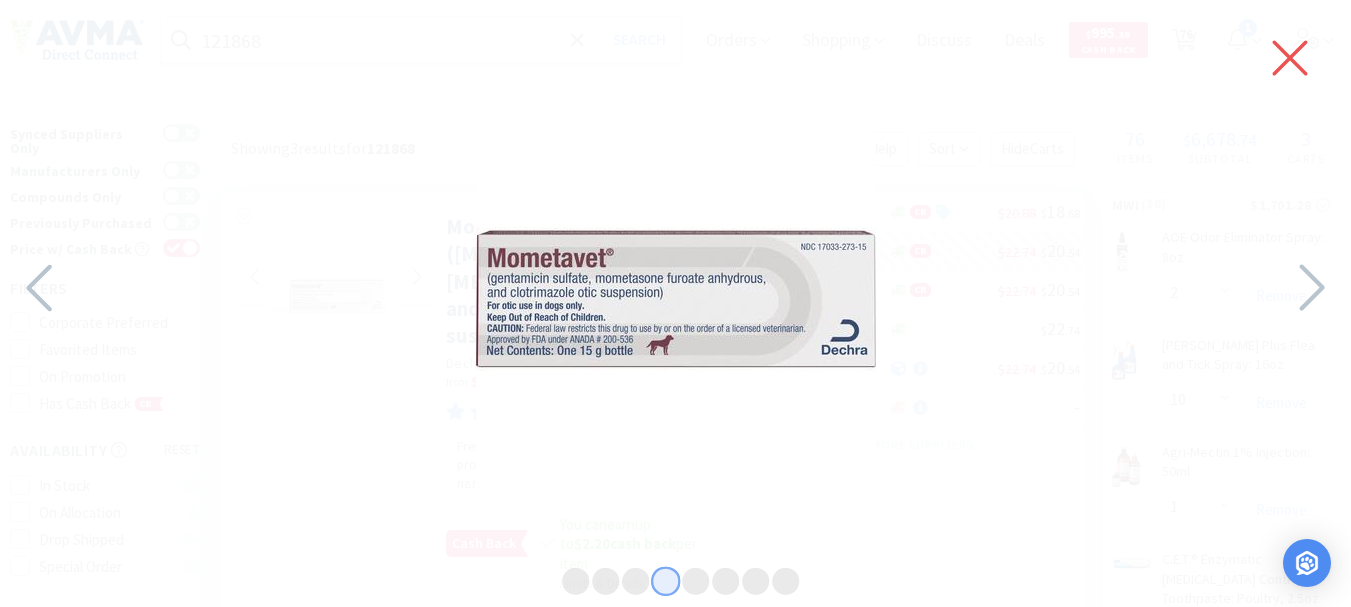 click 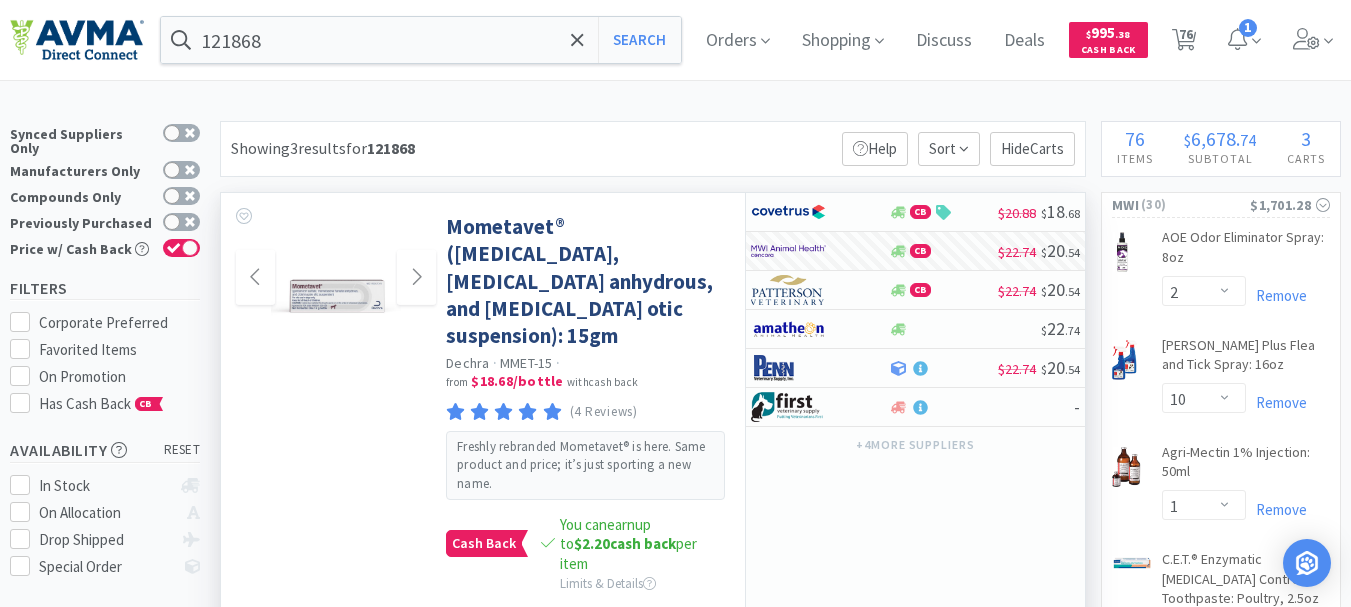 click at bounding box center (336, 278) 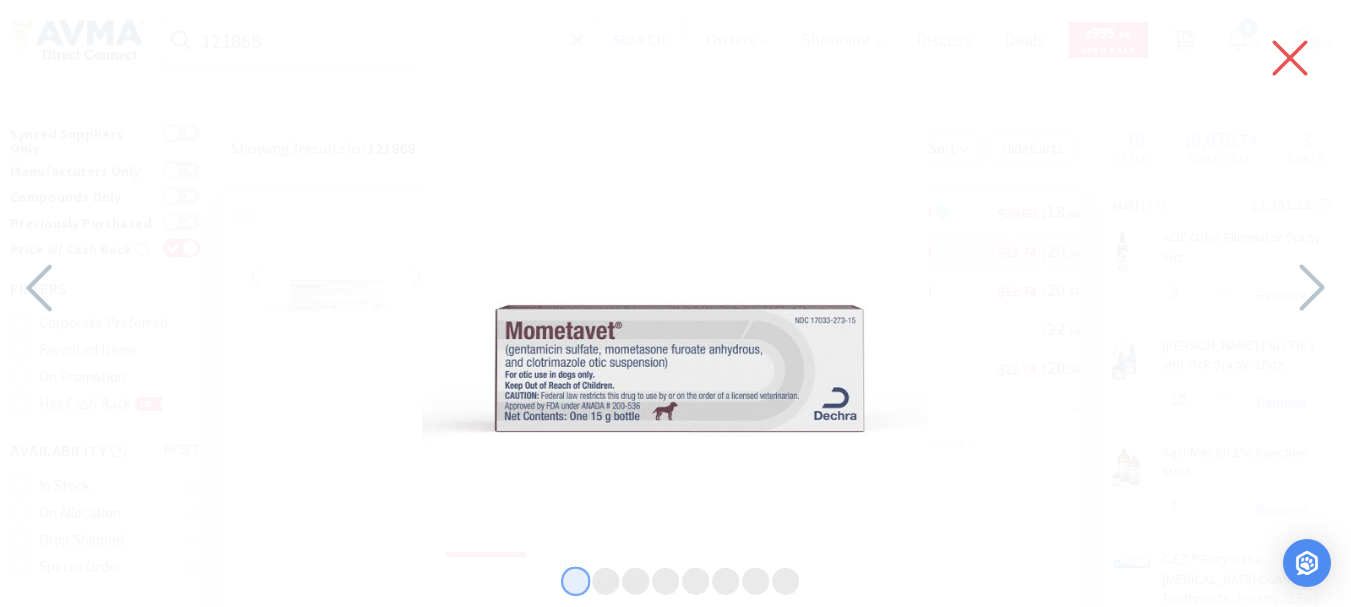 click 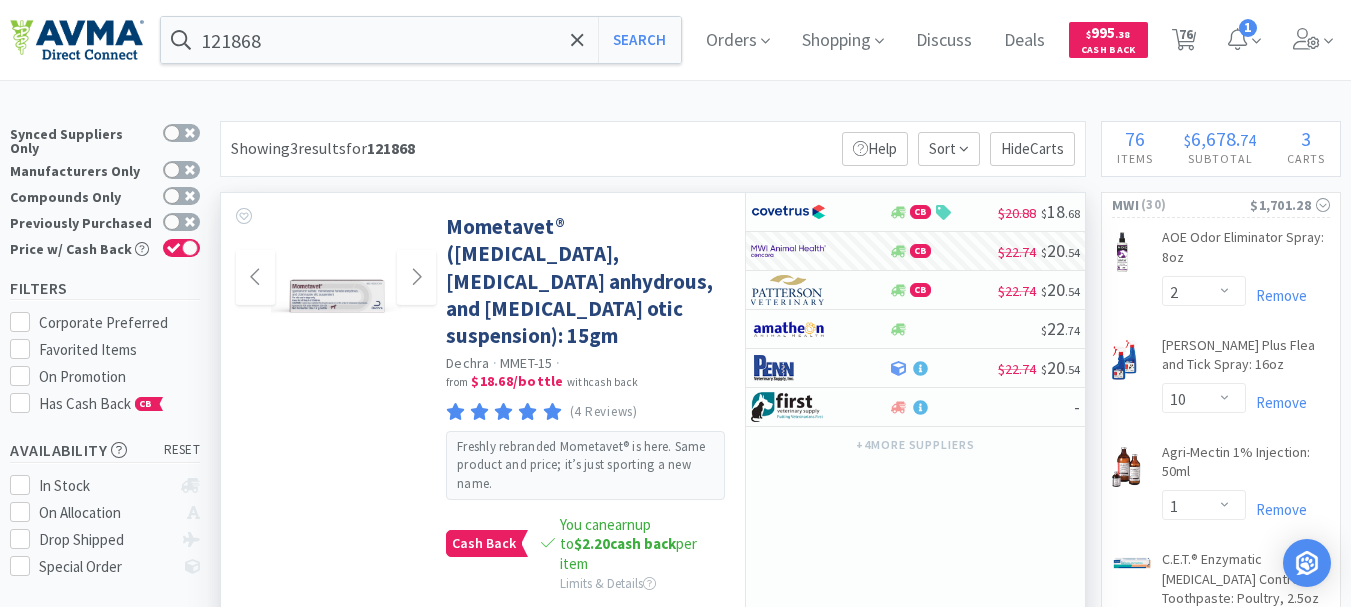 click at bounding box center (336, 278) 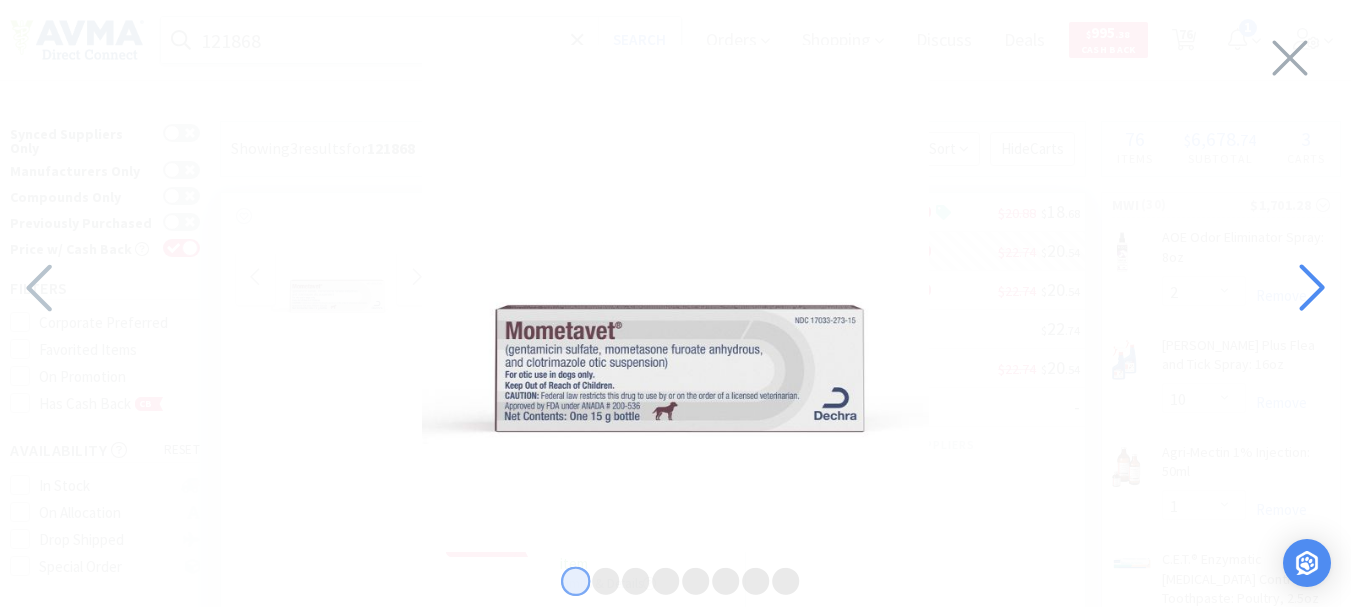 click 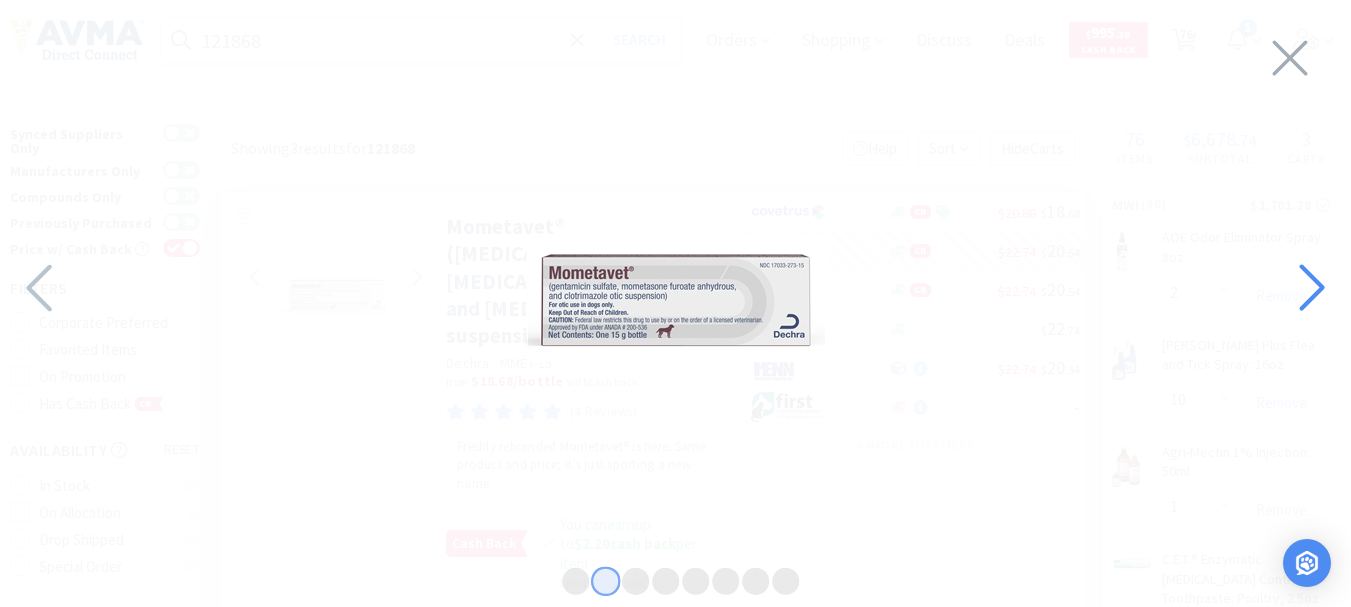 click 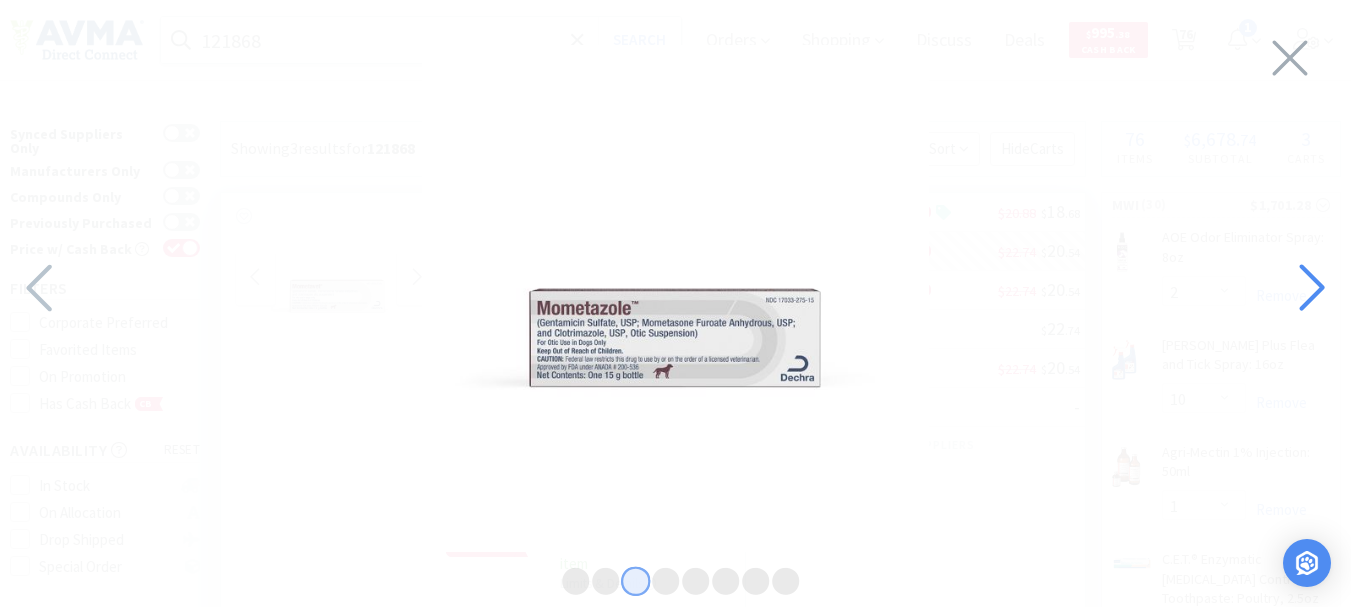 click 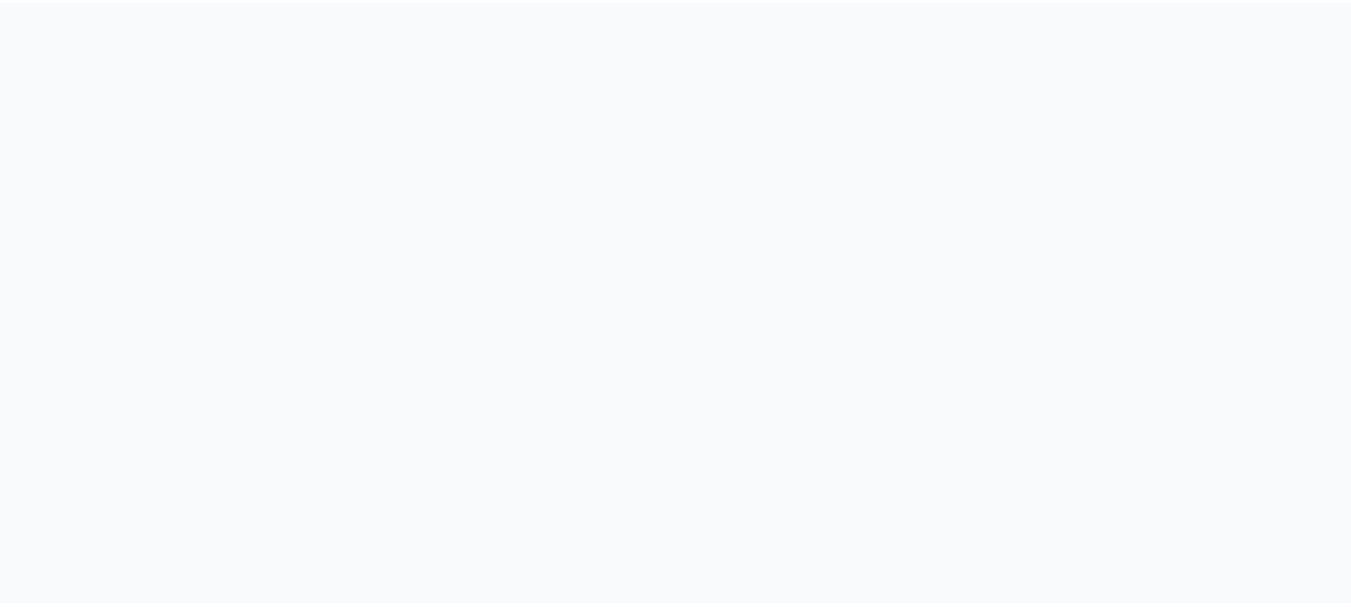 scroll, scrollTop: 0, scrollLeft: 0, axis: both 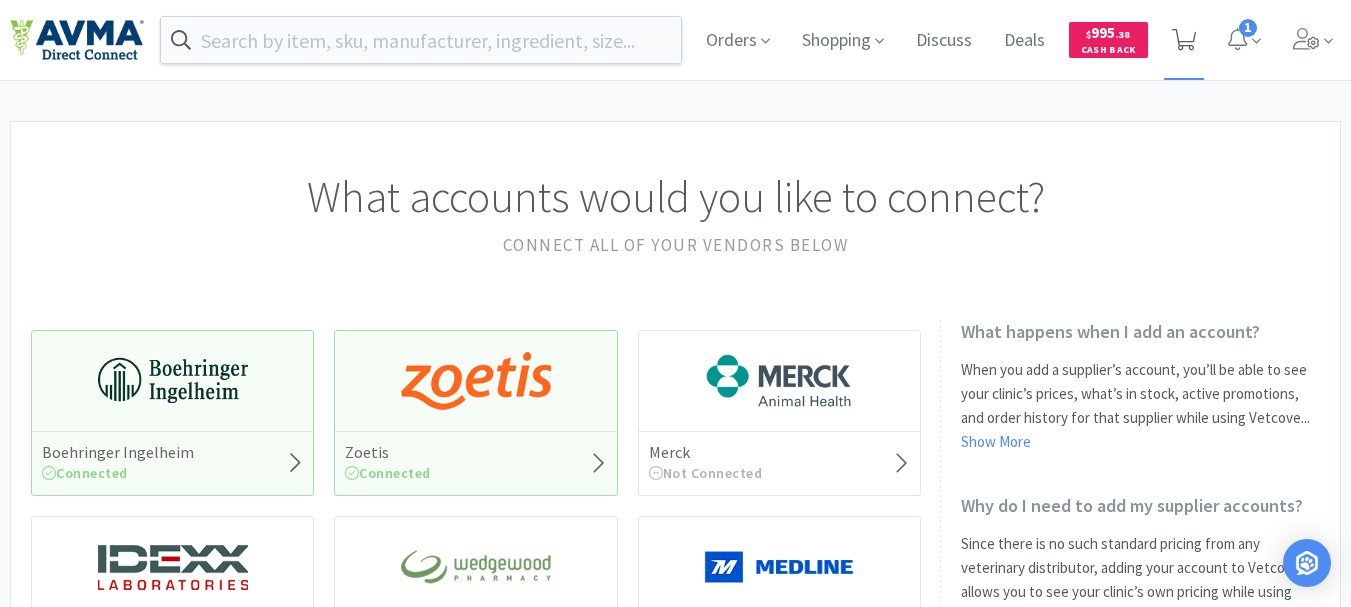 click 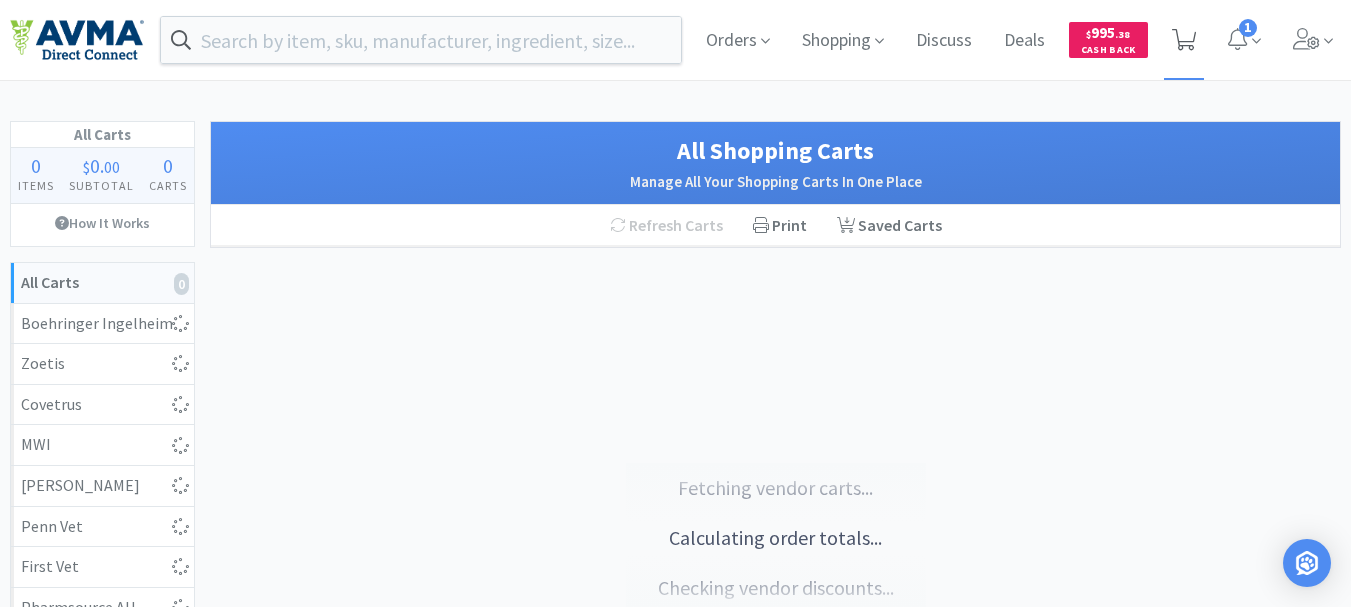 select on "2" 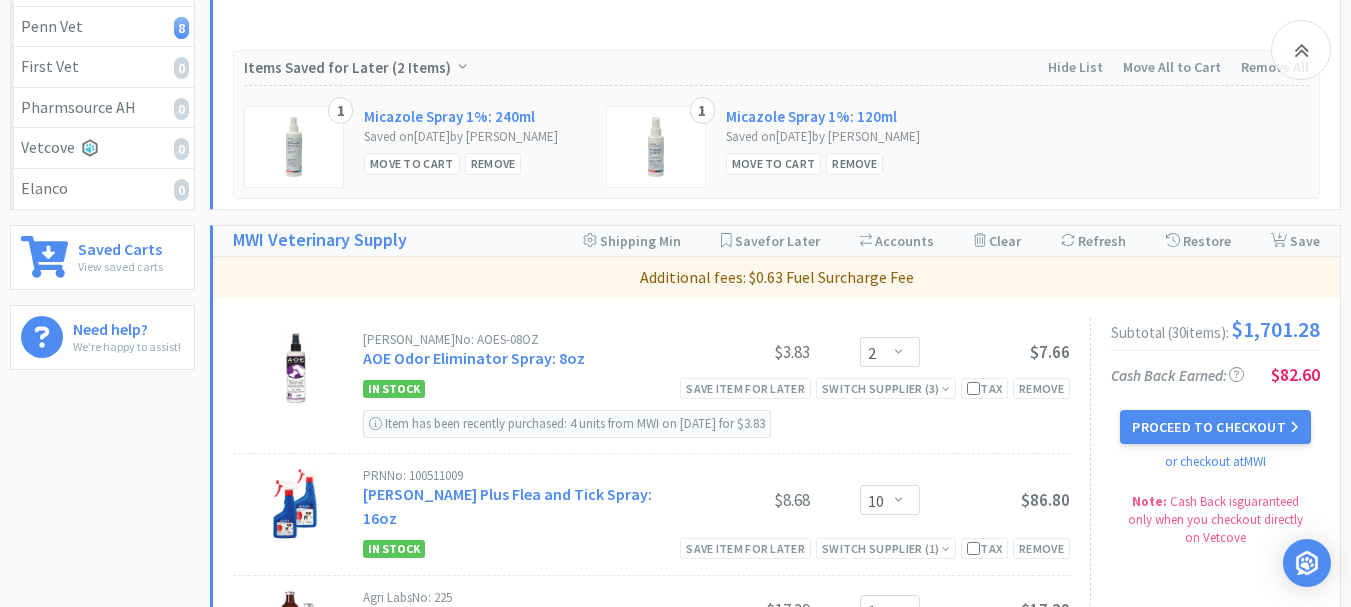 scroll, scrollTop: 600, scrollLeft: 0, axis: vertical 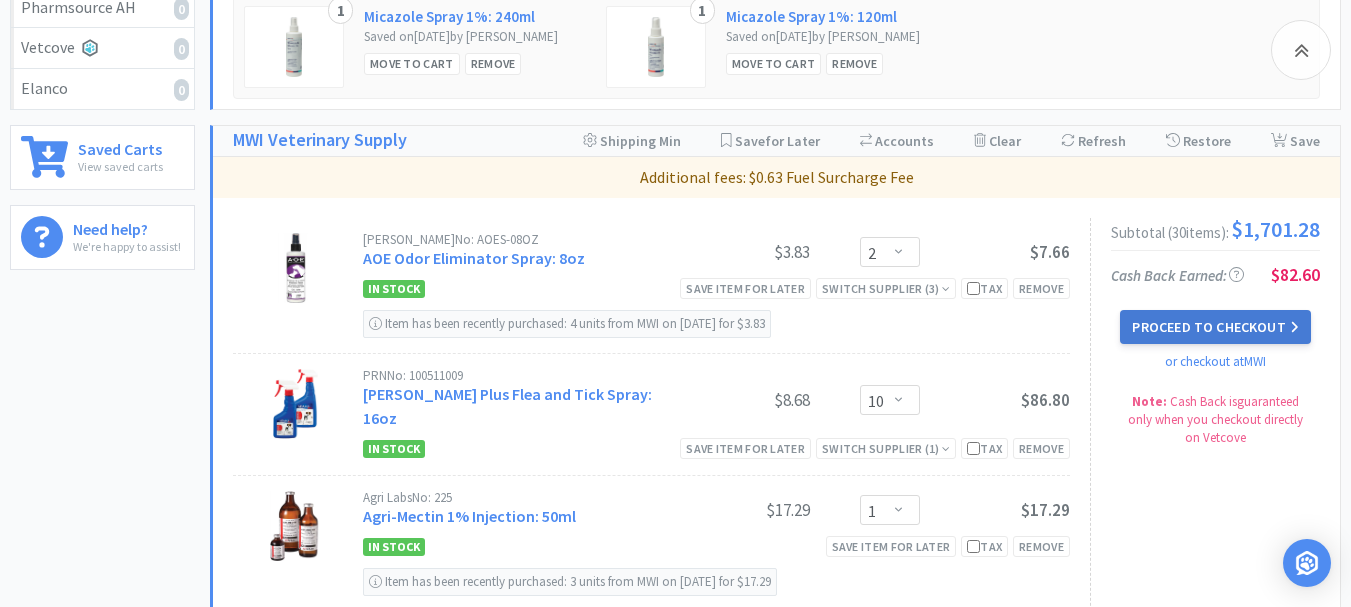 click on "Proceed to Checkout" at bounding box center [1215, 327] 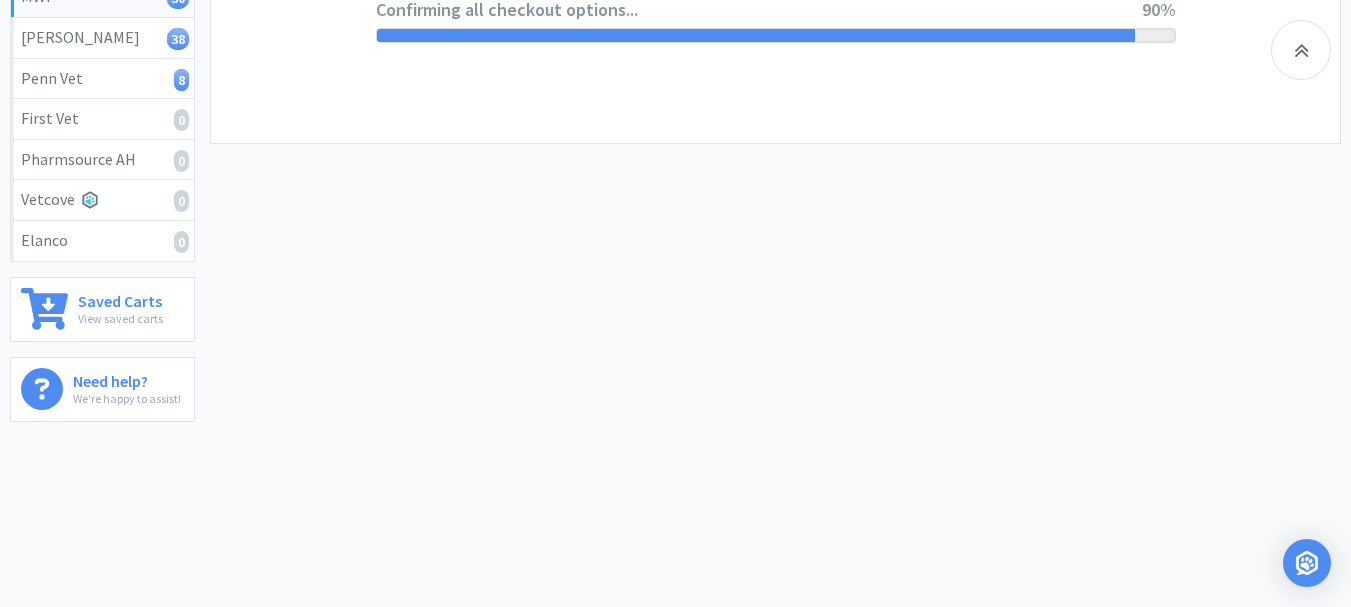 scroll, scrollTop: 0, scrollLeft: 0, axis: both 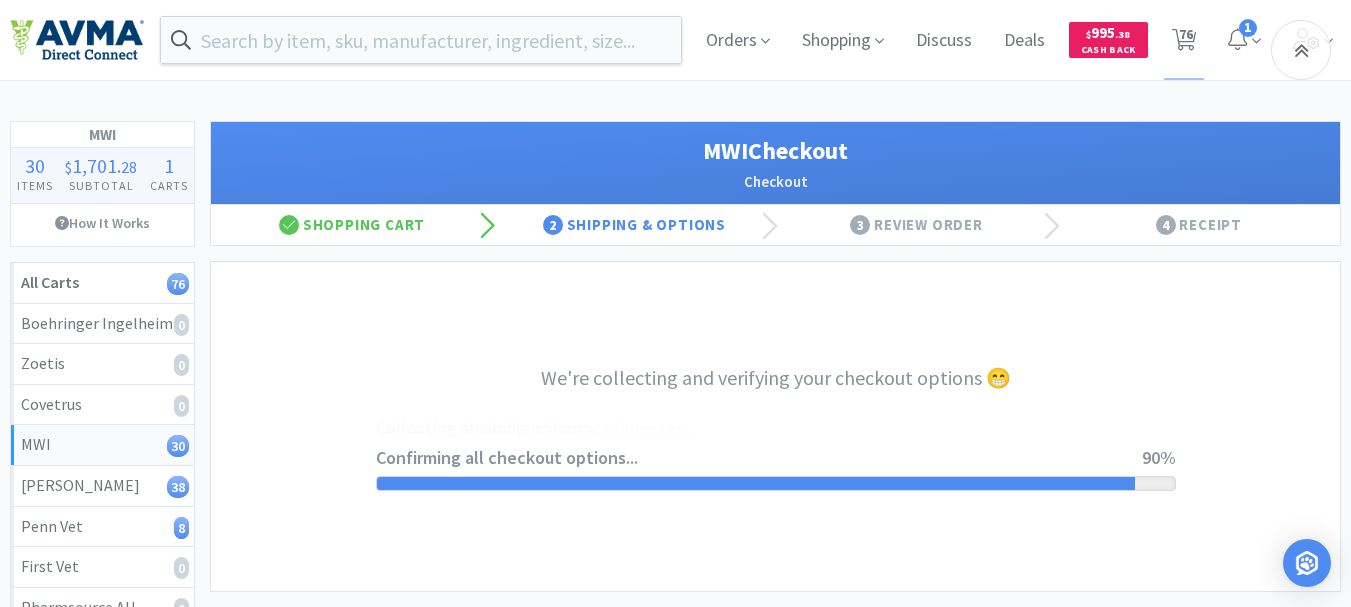 select on "CC_9481287516445253" 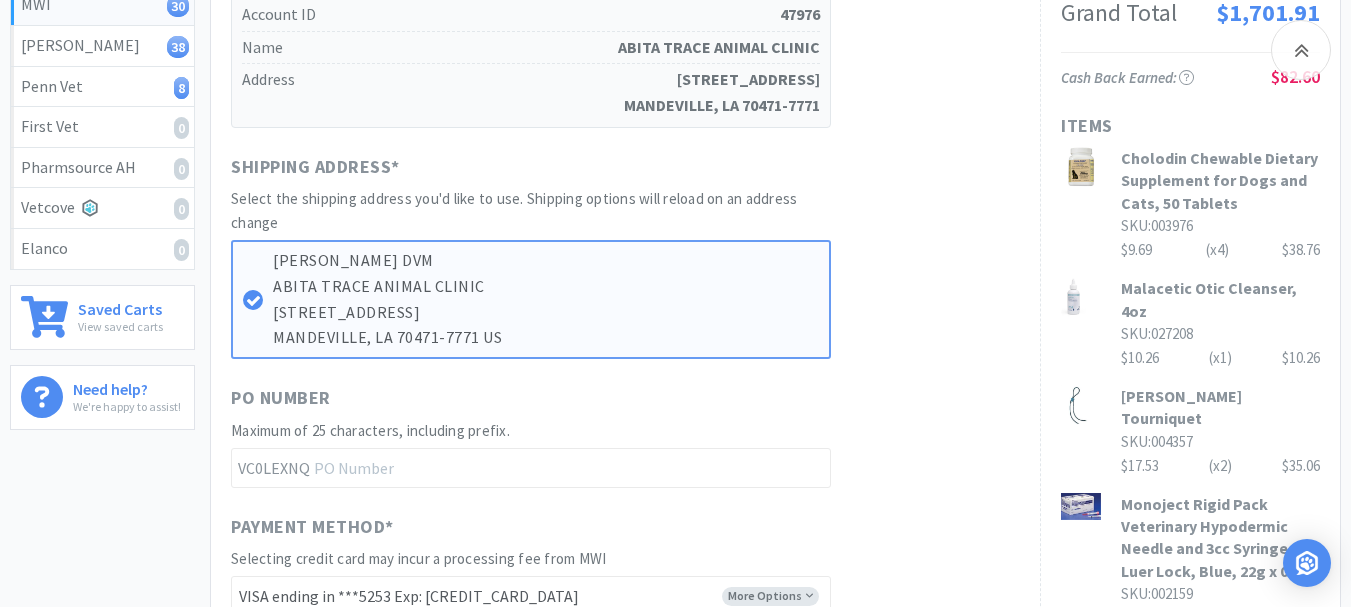 scroll, scrollTop: 500, scrollLeft: 0, axis: vertical 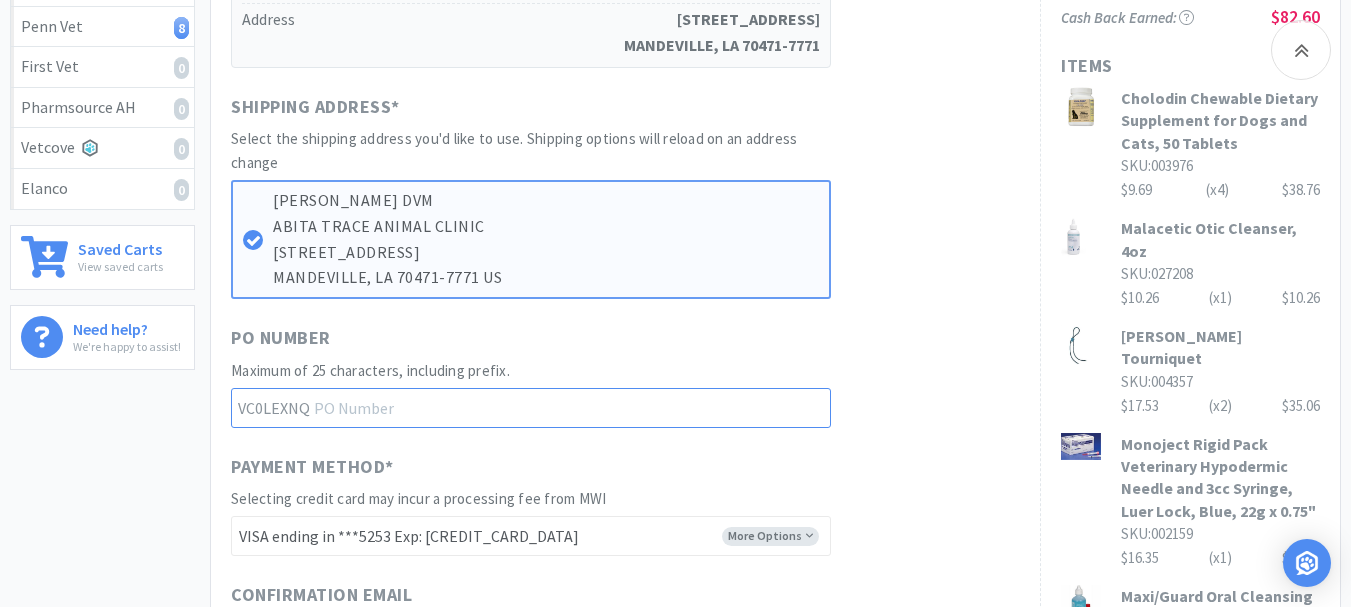 click at bounding box center (531, 408) 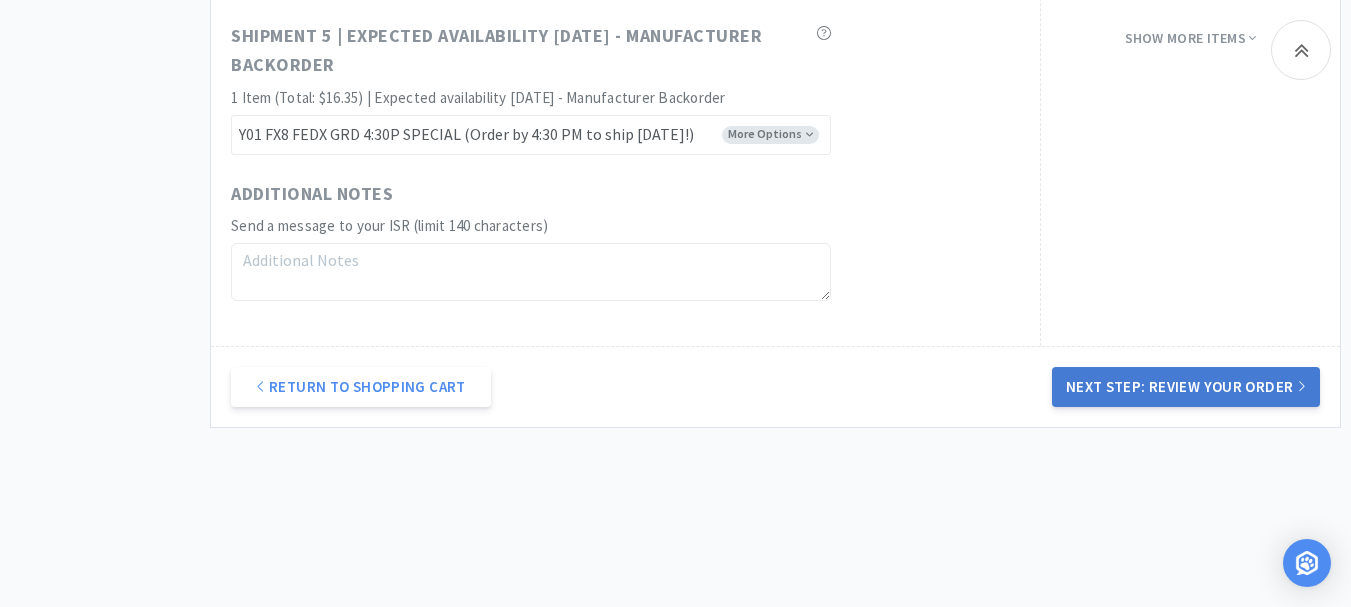 scroll, scrollTop: 1800, scrollLeft: 0, axis: vertical 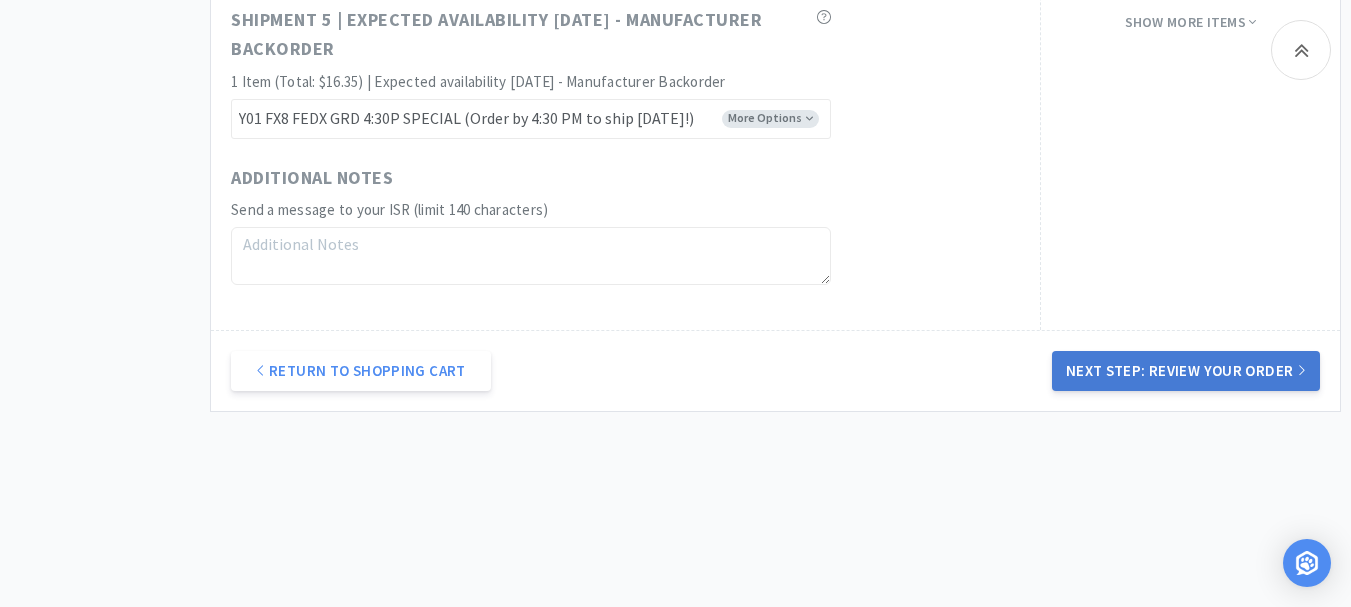 type on "52104" 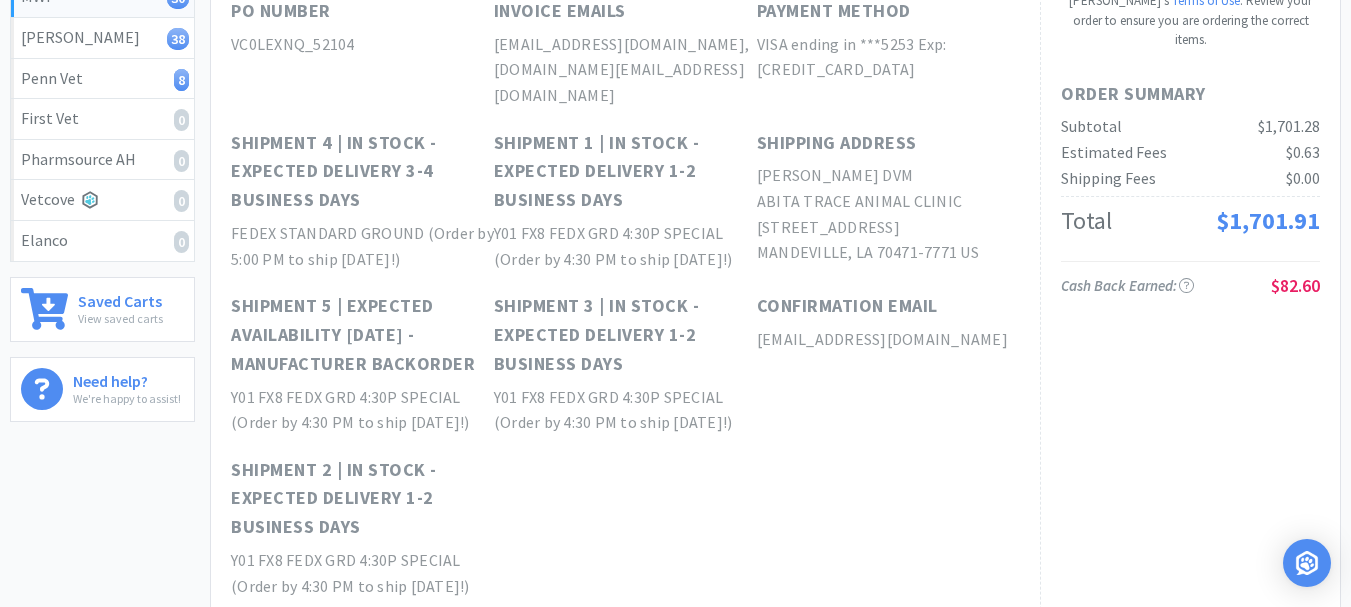 scroll, scrollTop: 0, scrollLeft: 0, axis: both 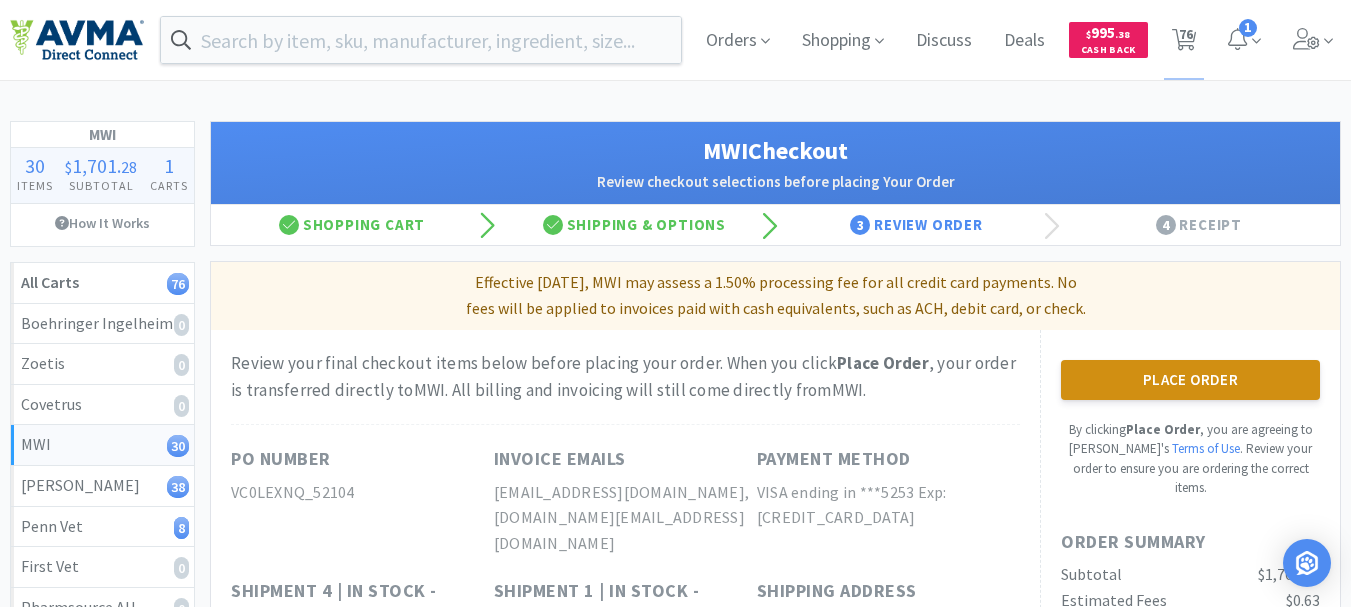 click on "Place Order" at bounding box center [1190, 380] 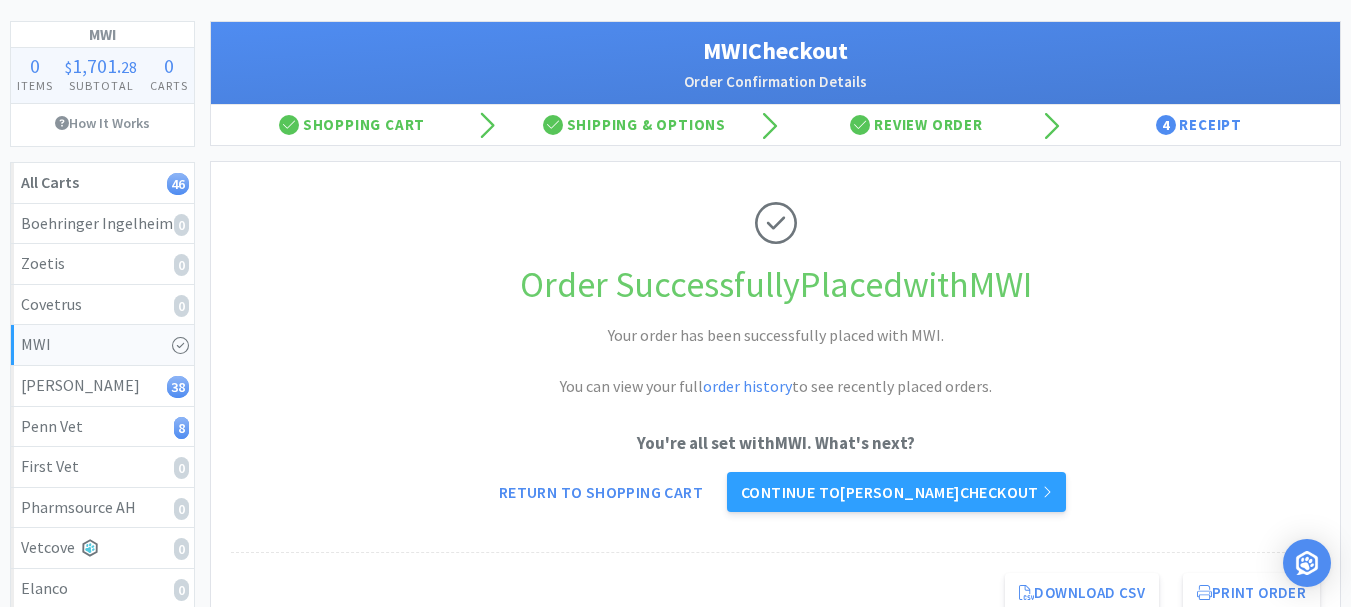 scroll, scrollTop: 0, scrollLeft: 0, axis: both 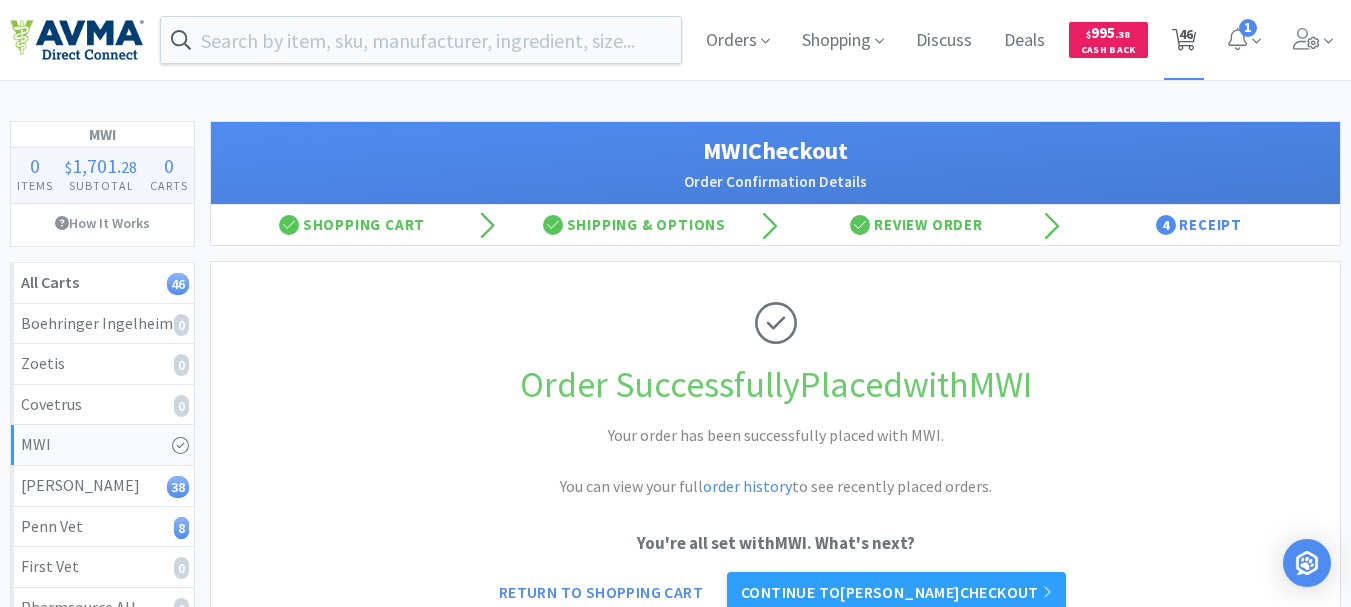 click on "46" at bounding box center [1186, 34] 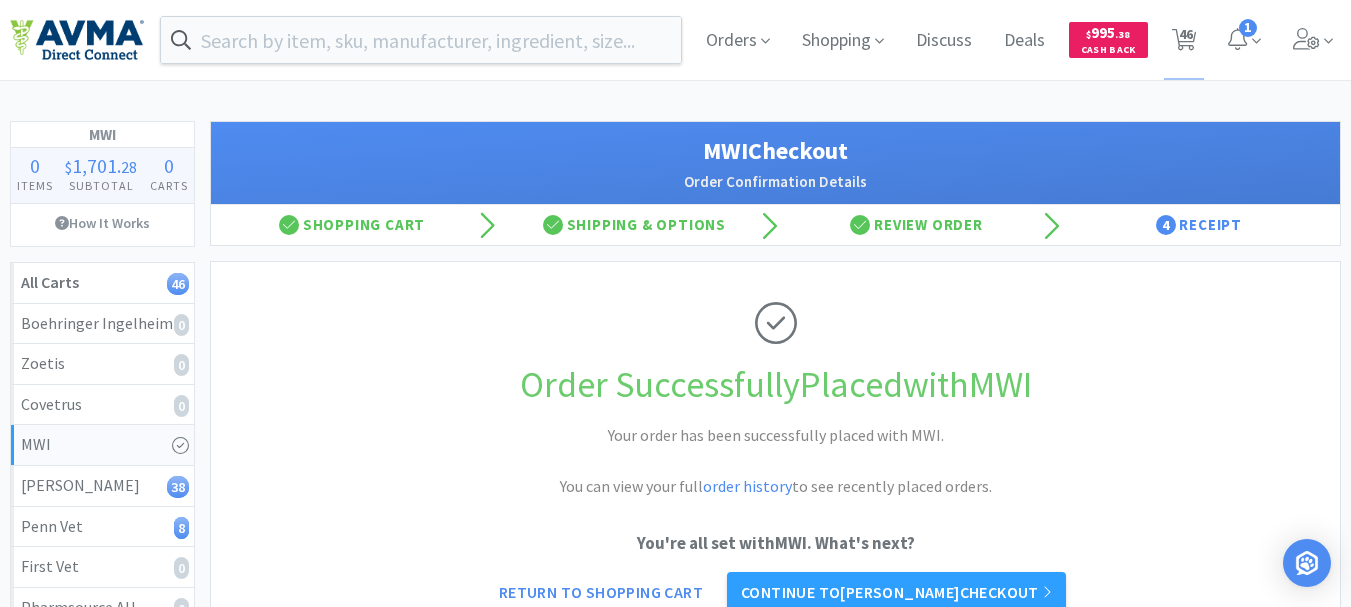 select on "1" 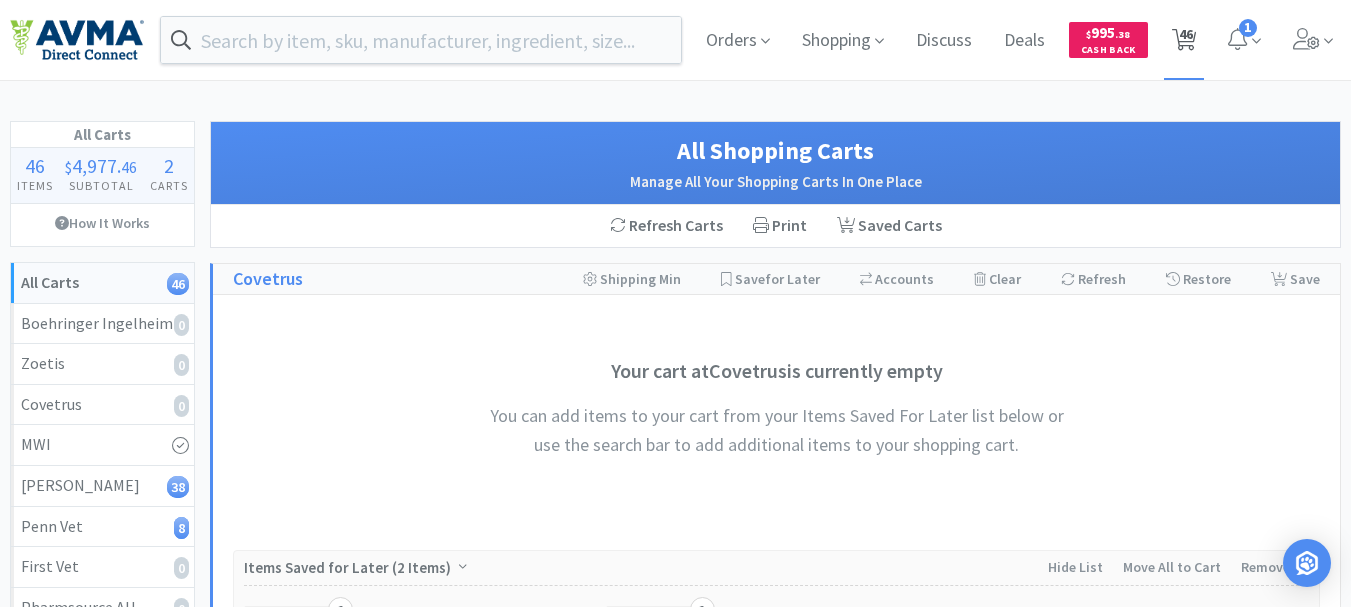 click on "46" at bounding box center [1186, 34] 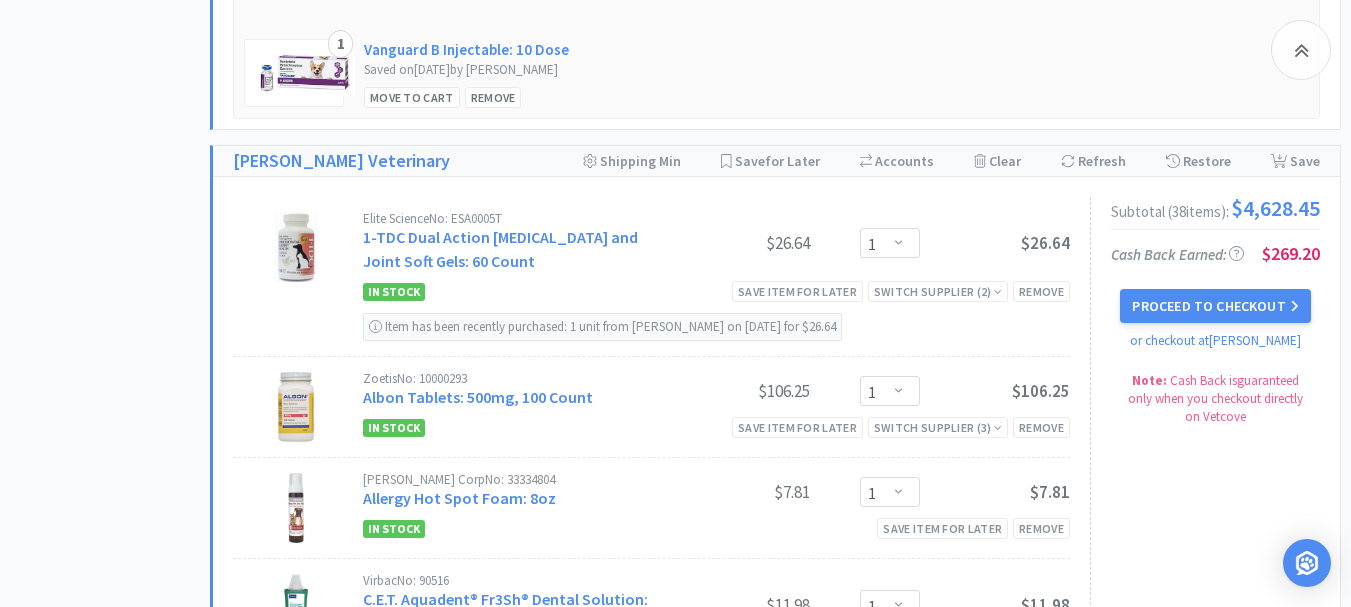scroll, scrollTop: 1300, scrollLeft: 0, axis: vertical 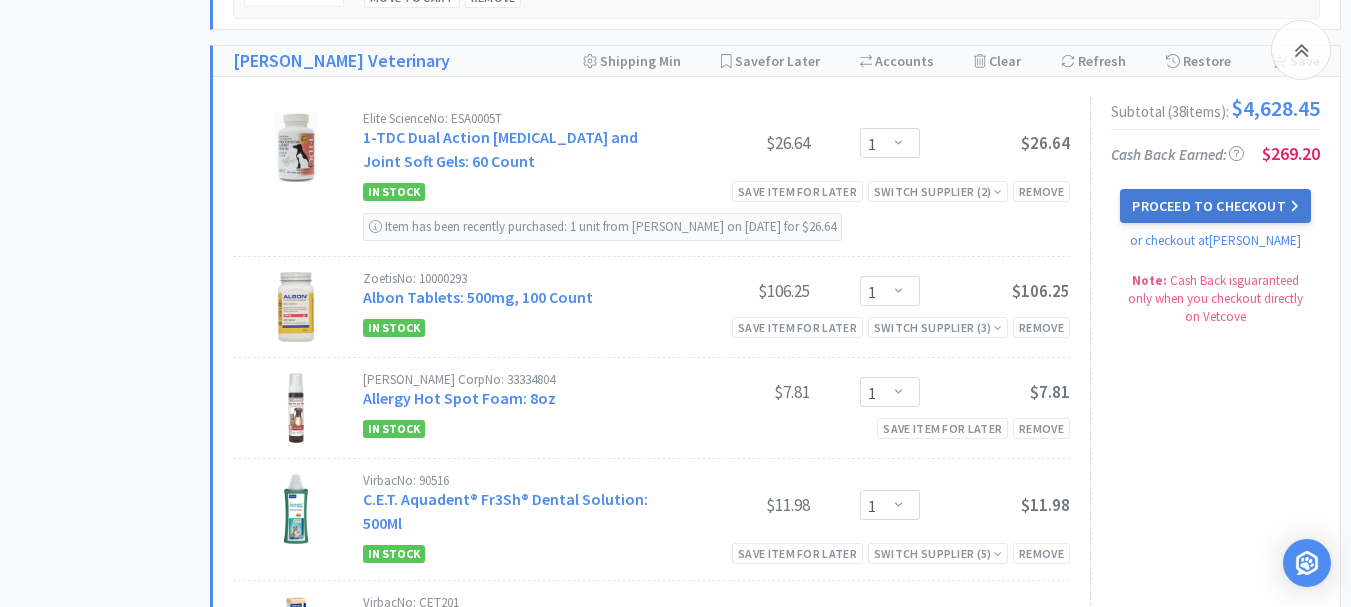 click on "Proceed to Checkout" at bounding box center (1215, 206) 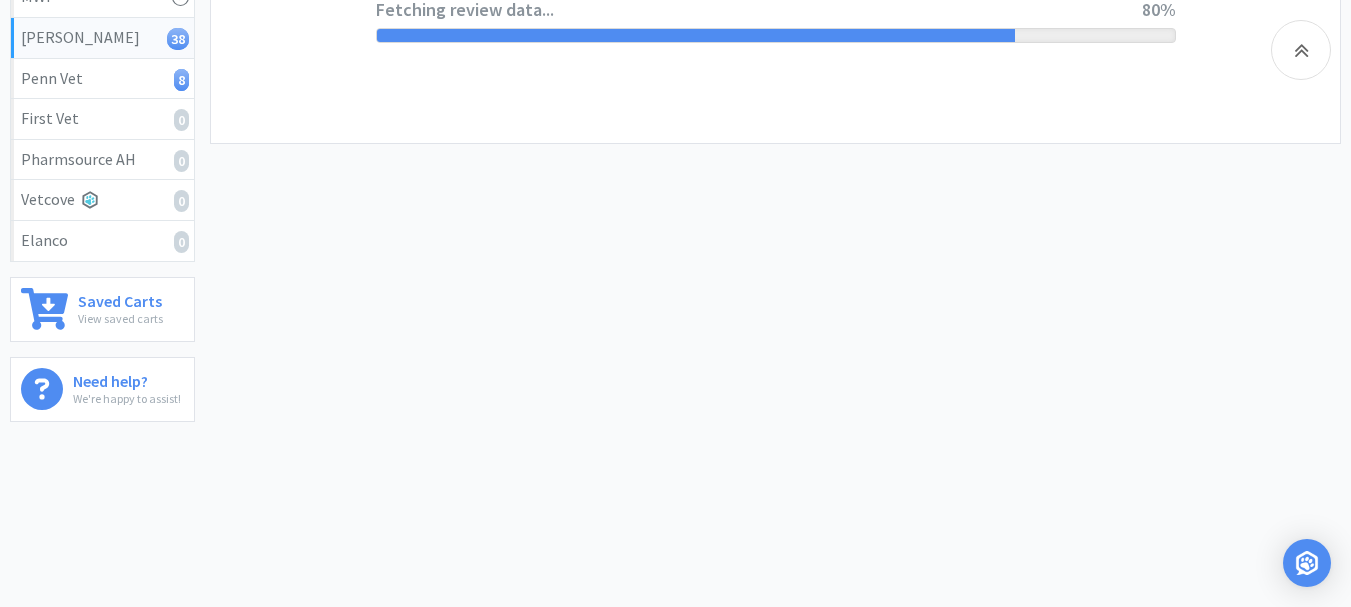 scroll, scrollTop: 0, scrollLeft: 0, axis: both 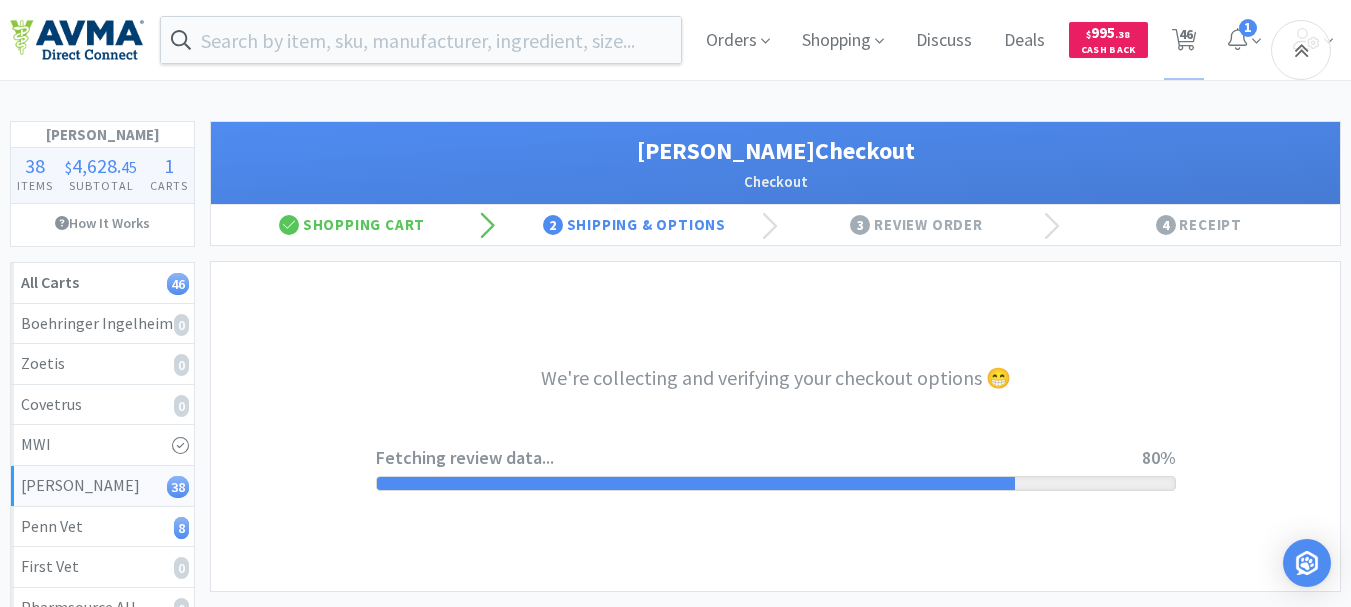 select on "1" 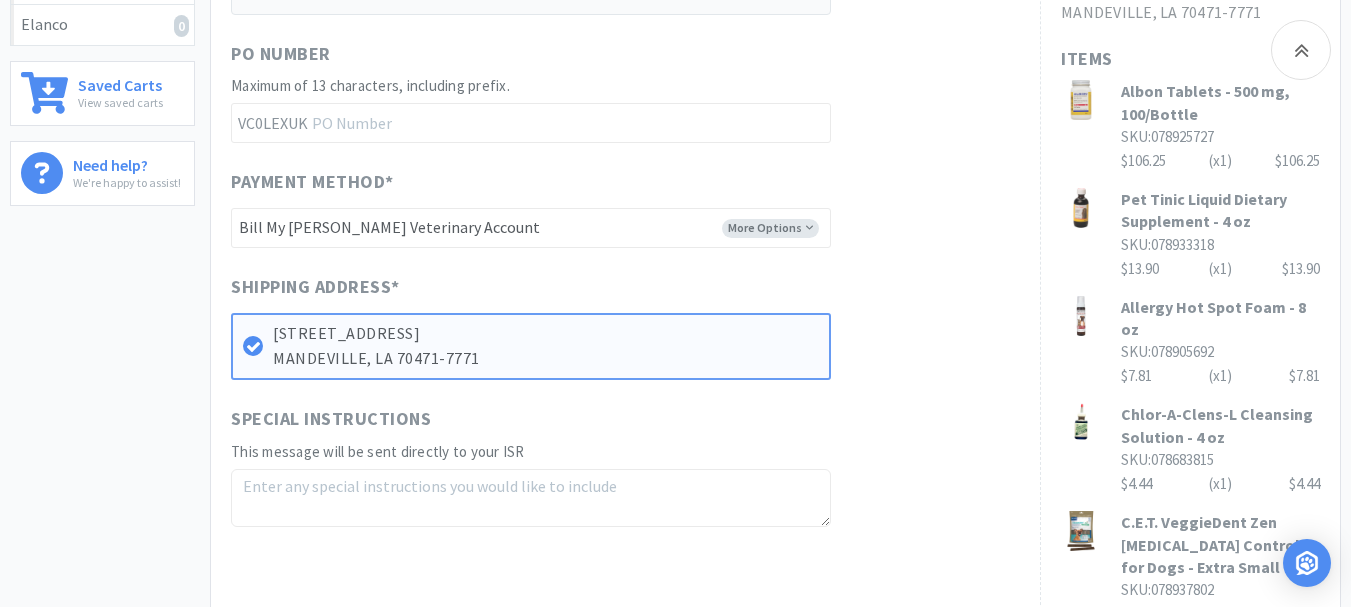 scroll, scrollTop: 700, scrollLeft: 0, axis: vertical 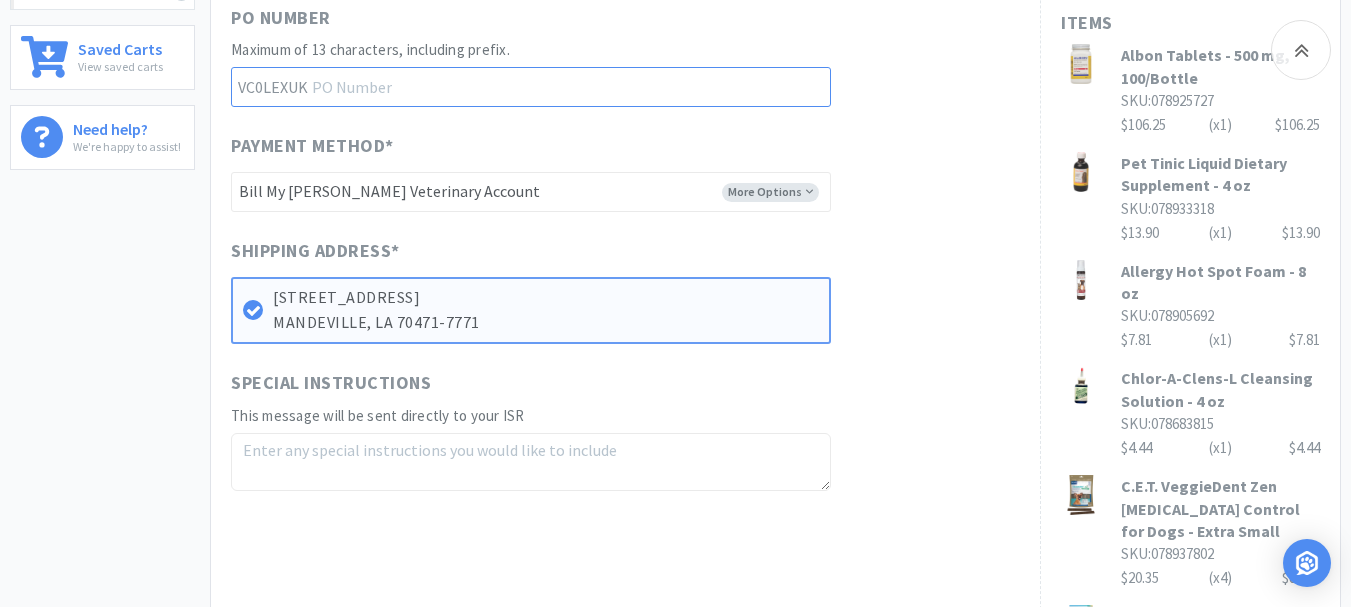 click at bounding box center [531, 87] 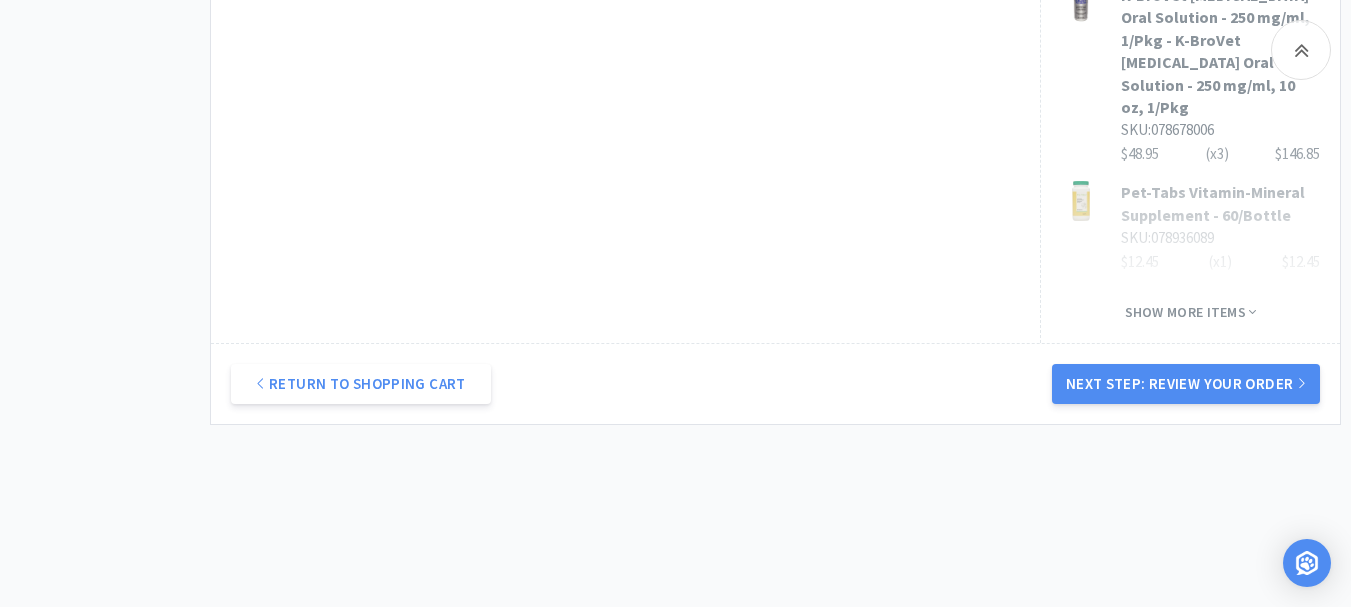 scroll, scrollTop: 1713, scrollLeft: 0, axis: vertical 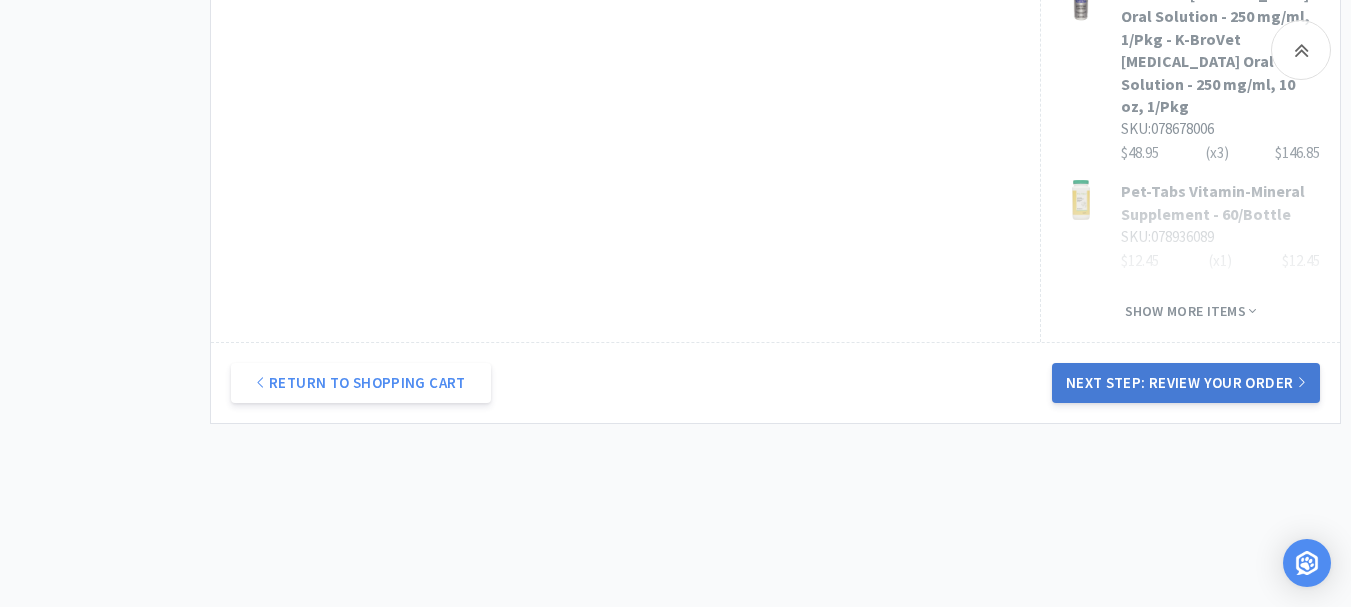 type on "52107" 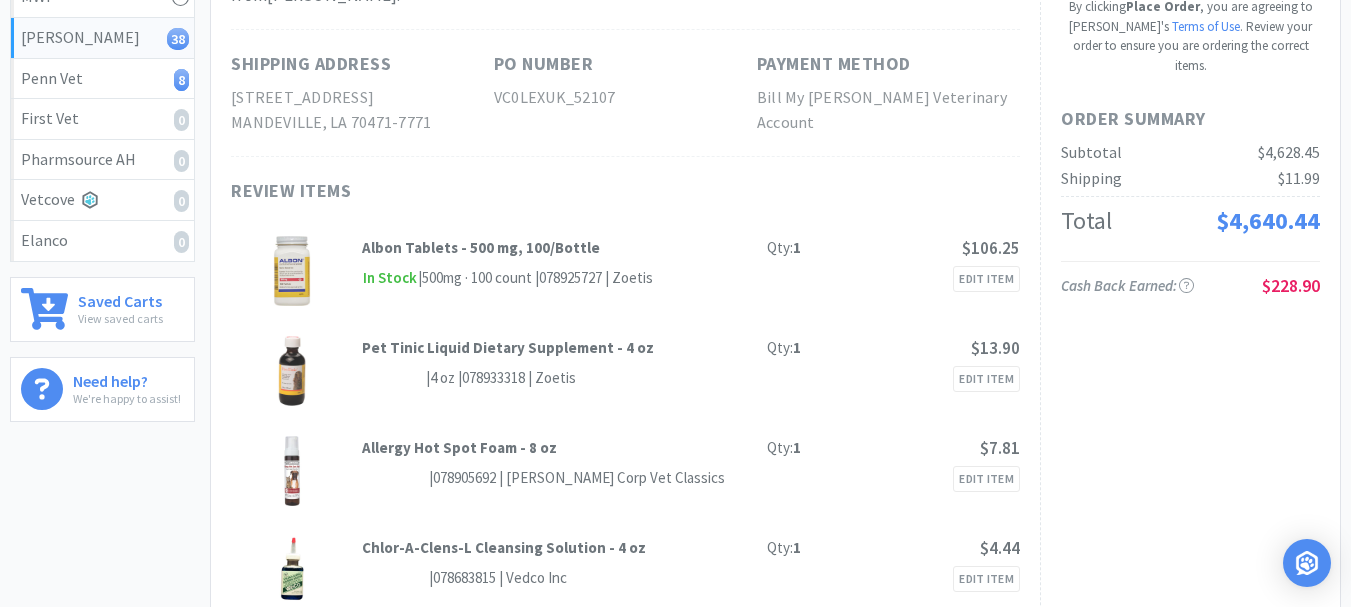 scroll, scrollTop: 0, scrollLeft: 0, axis: both 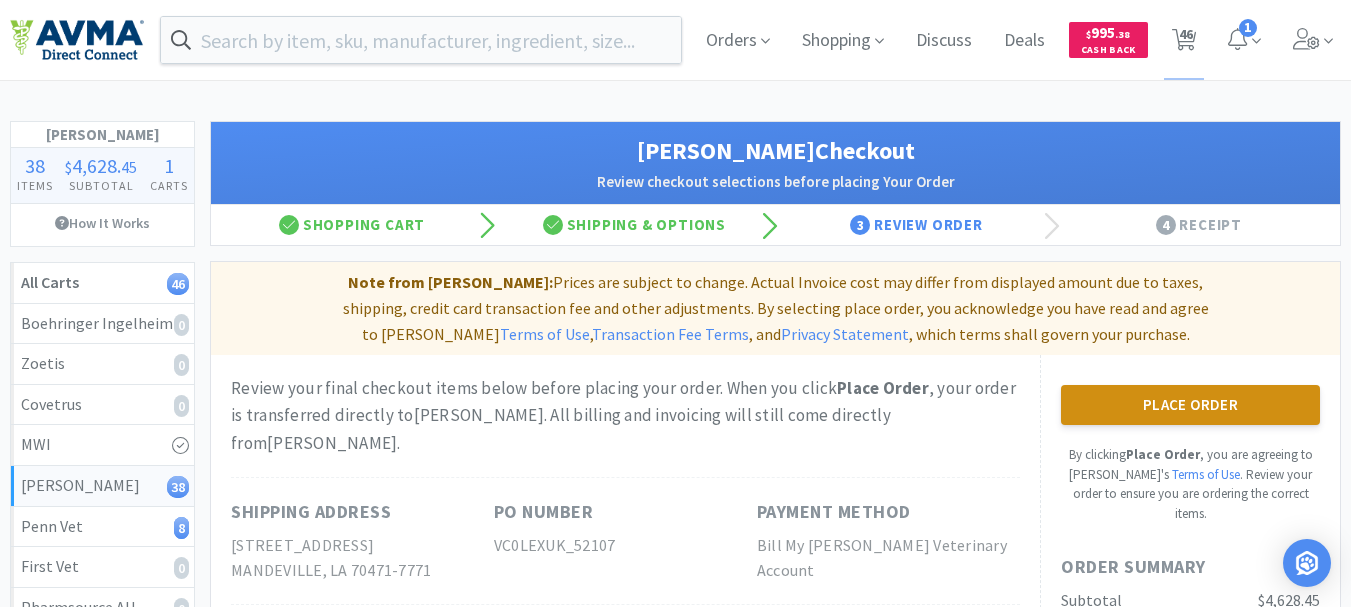 click on "Place Order" at bounding box center [1190, 405] 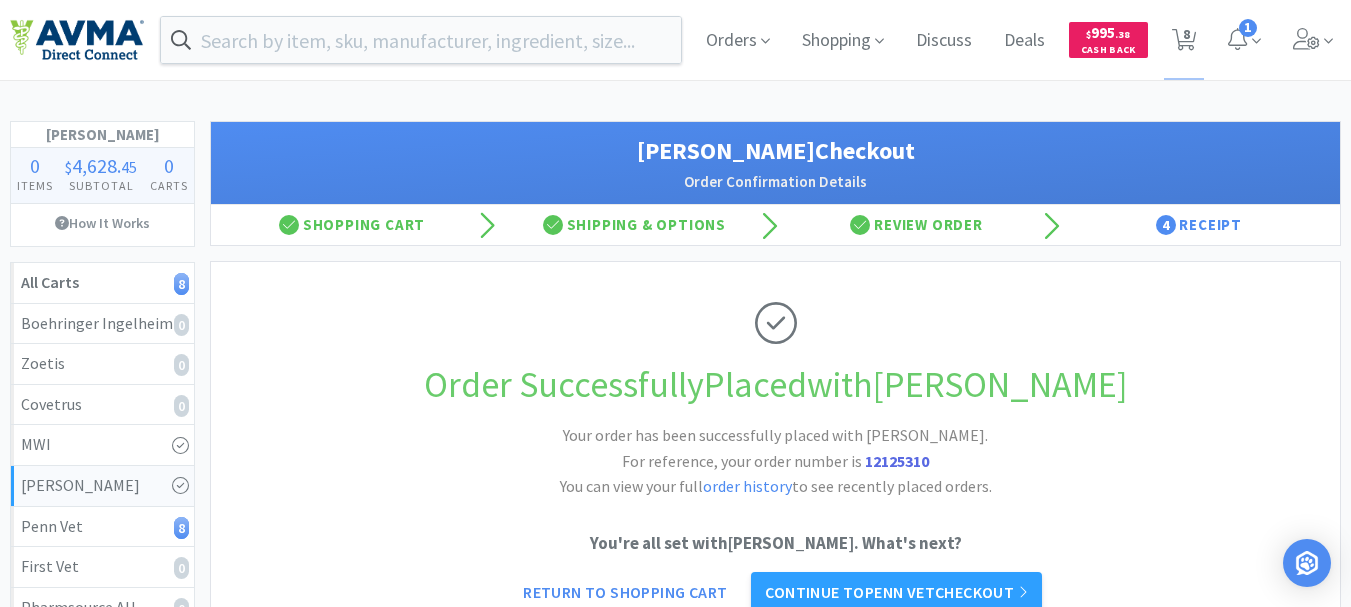 click on "12125310" at bounding box center [897, 461] 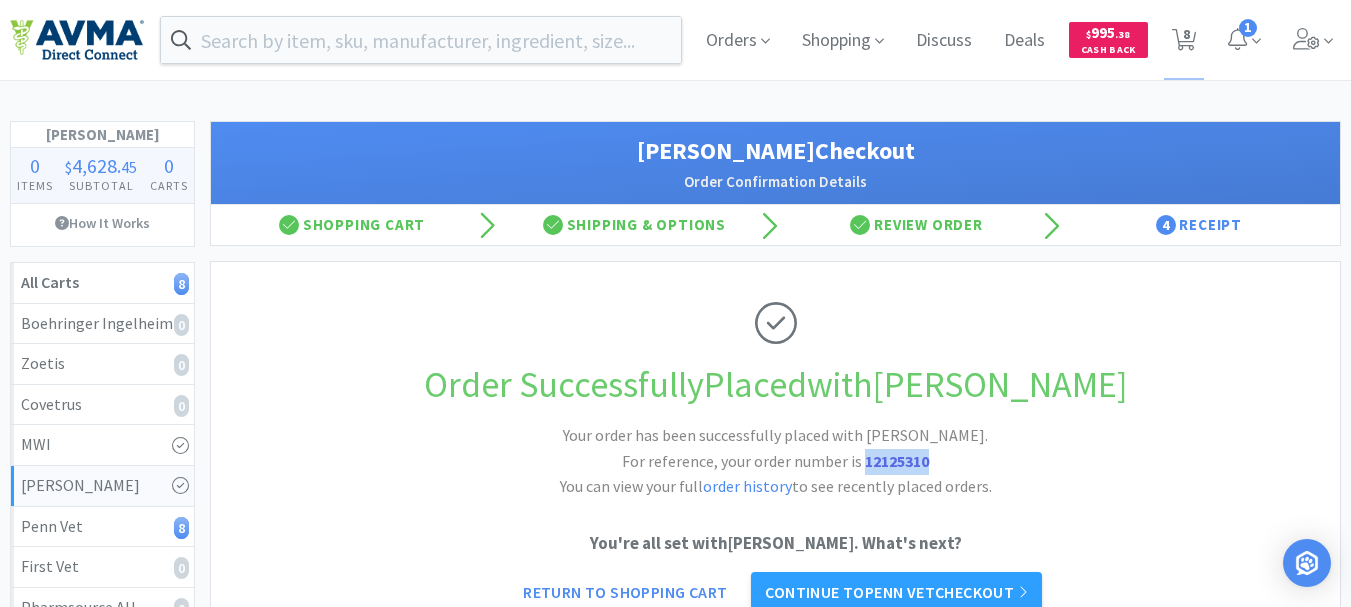click on "12125310" at bounding box center [897, 461] 